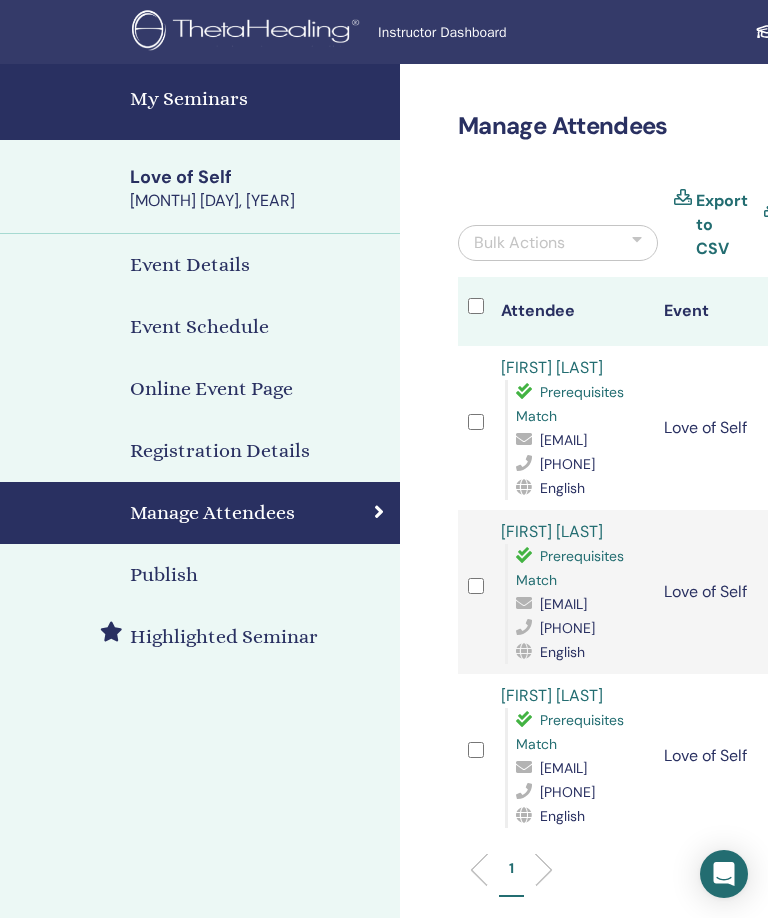 scroll, scrollTop: 0, scrollLeft: -2, axis: horizontal 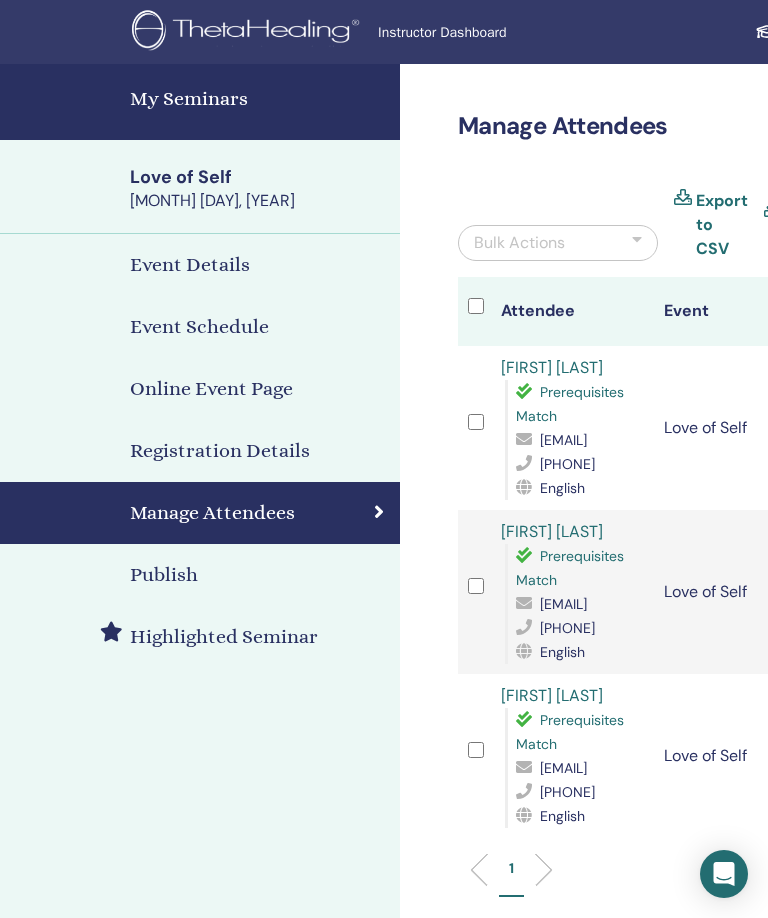 click on "Instructor Dashboard" at bounding box center (528, 32) 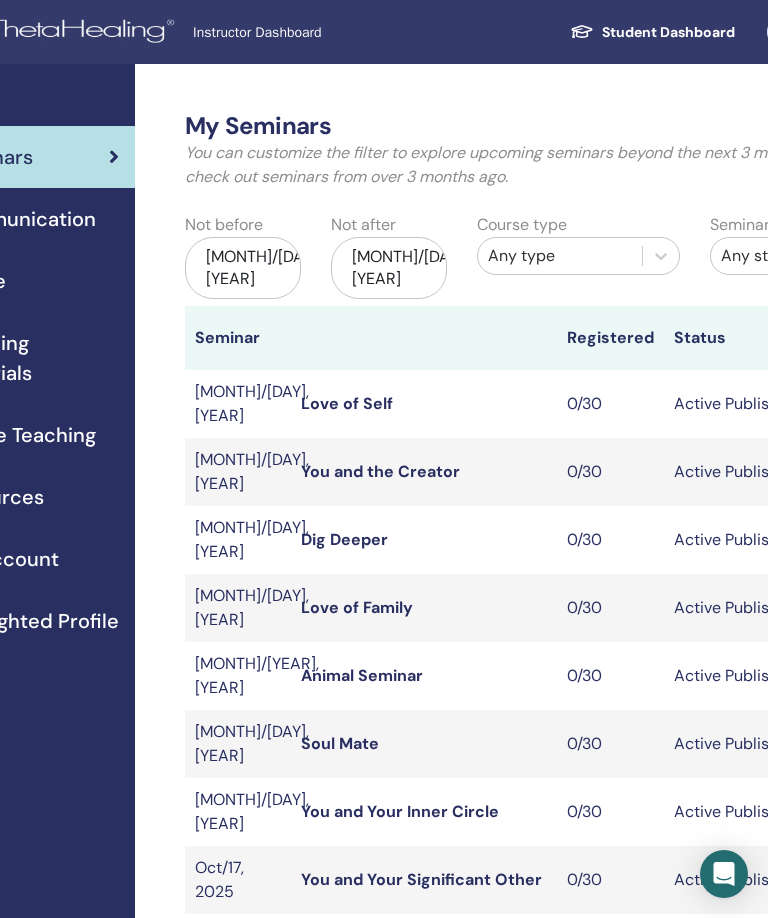 scroll, scrollTop: 0, scrollLeft: 184, axis: horizontal 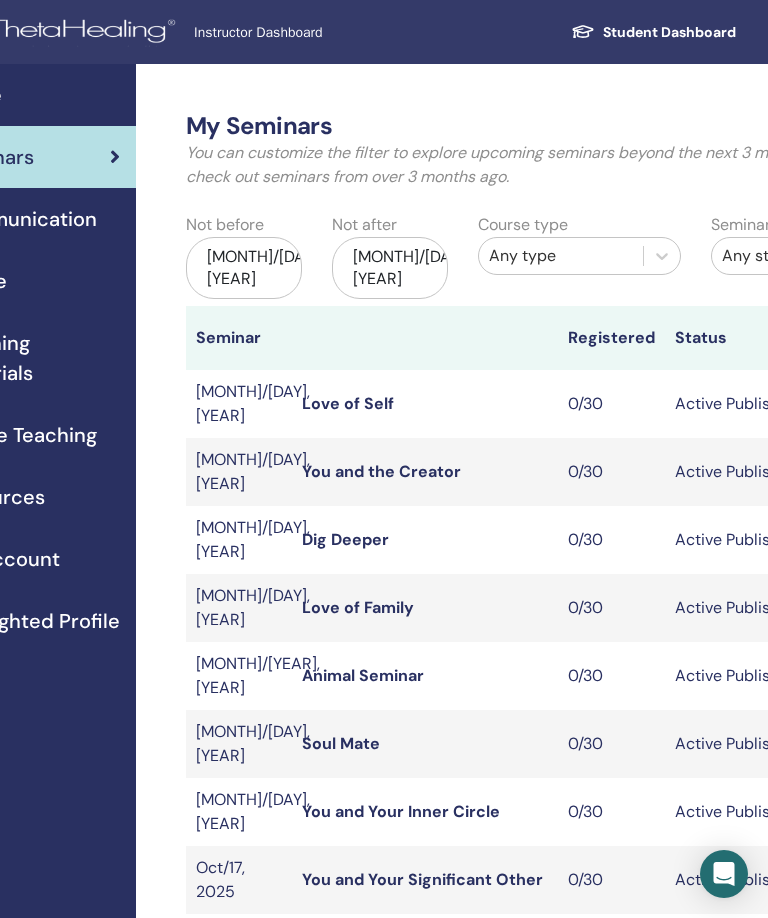 click on "[MONTH]/[DAY], [YEAR]" at bounding box center [390, 268] 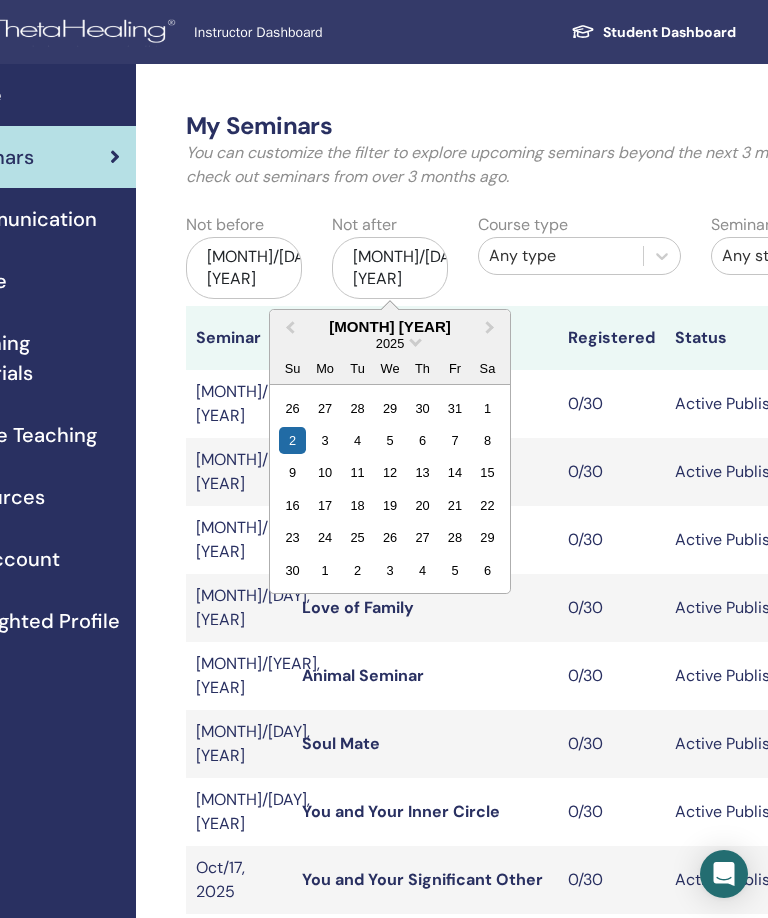 click at bounding box center (415, 340) 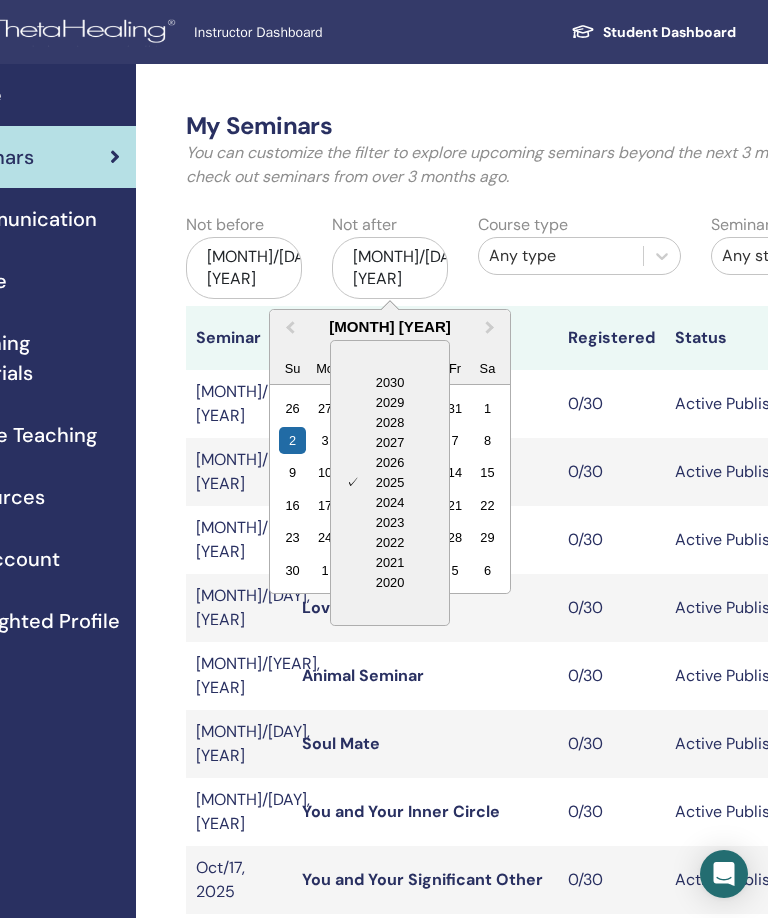 click on "2028" at bounding box center (390, 423) 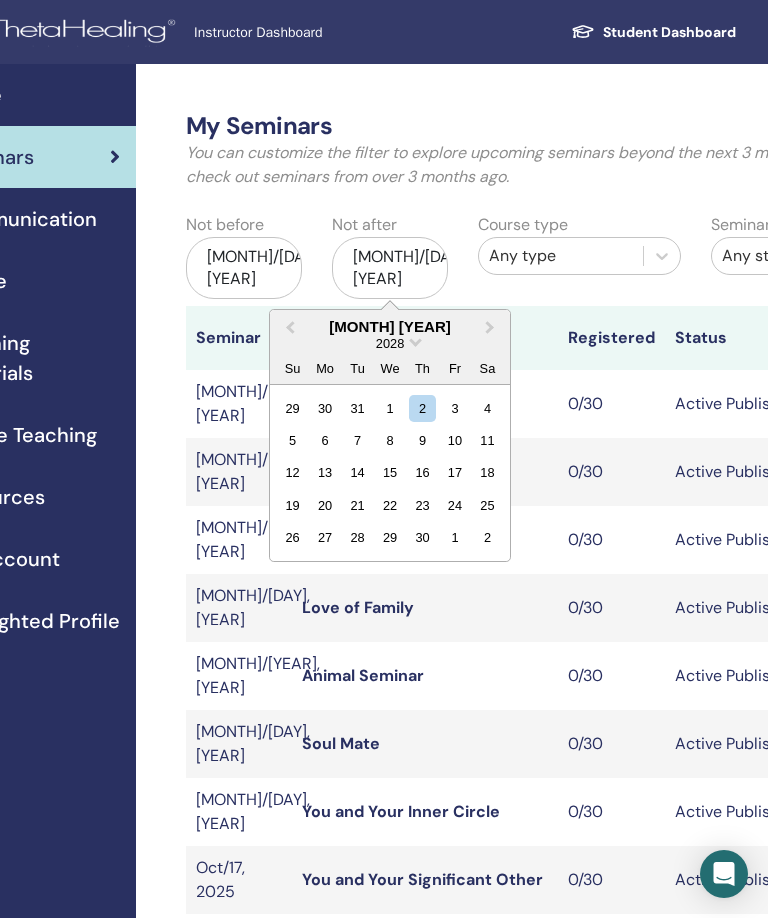 click on "2" at bounding box center (422, 407) 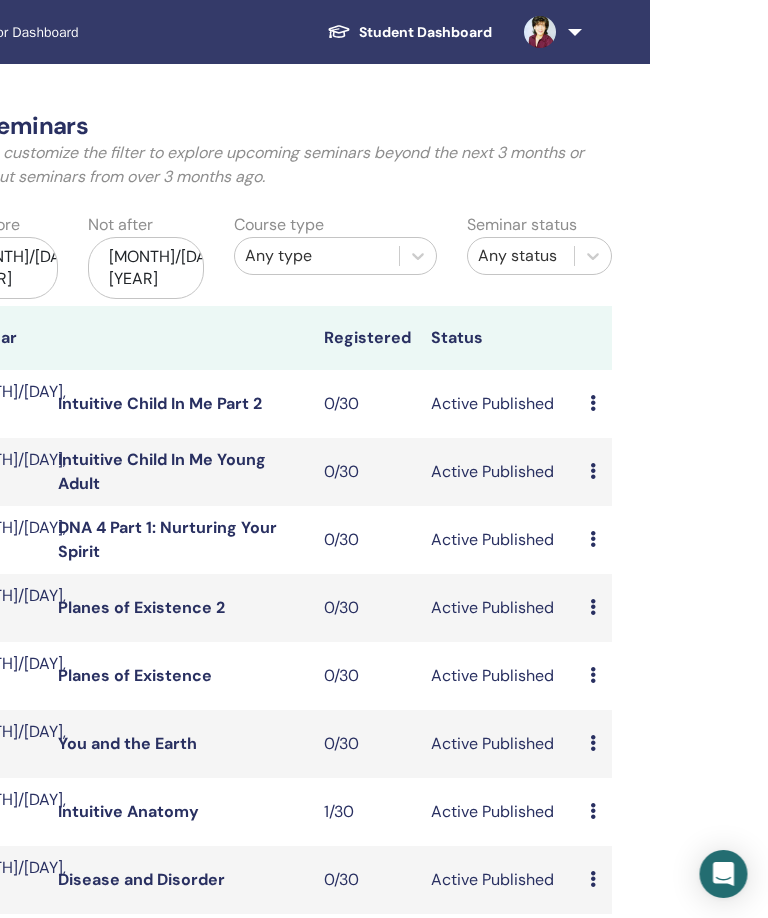 scroll, scrollTop: 0, scrollLeft: 452, axis: horizontal 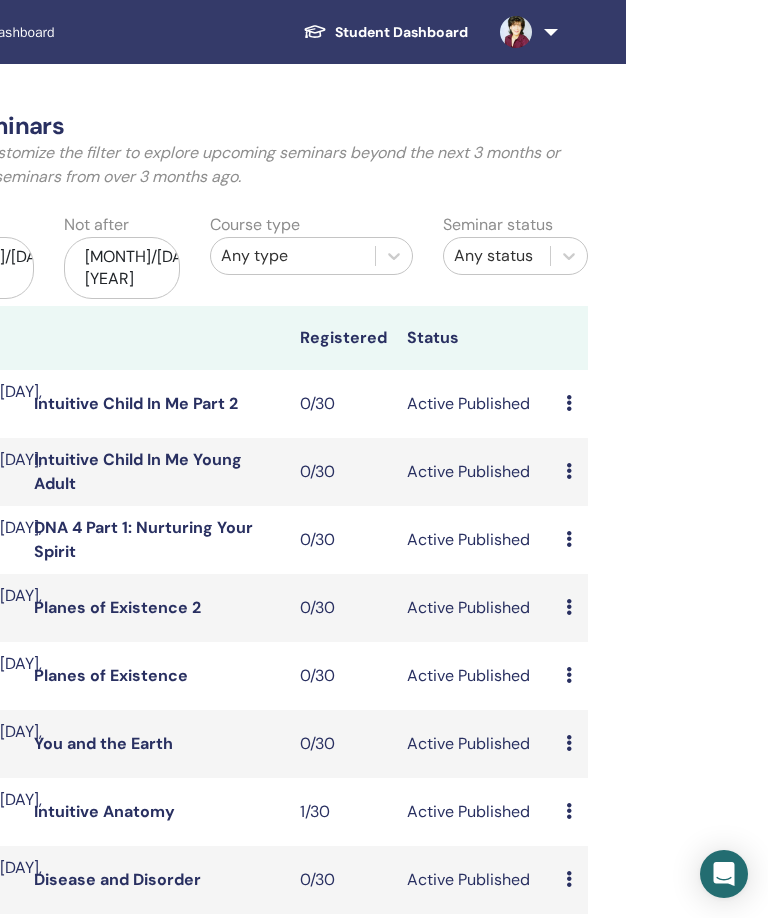 click on "Preview Edit Attendees Cancel" at bounding box center (572, 404) 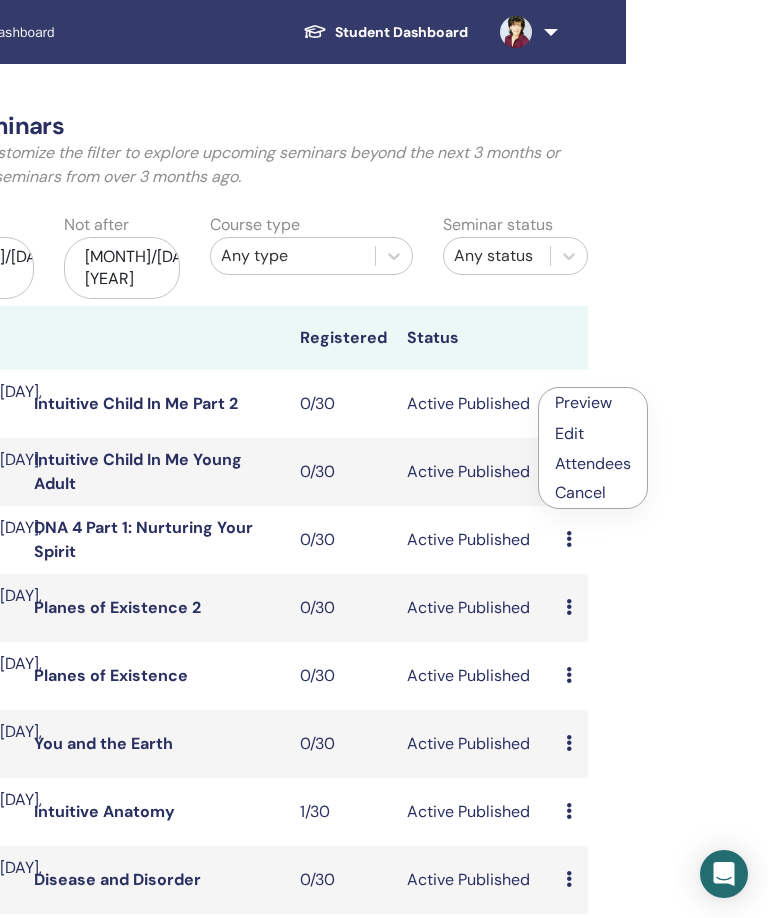 click on "Preview" at bounding box center (583, 402) 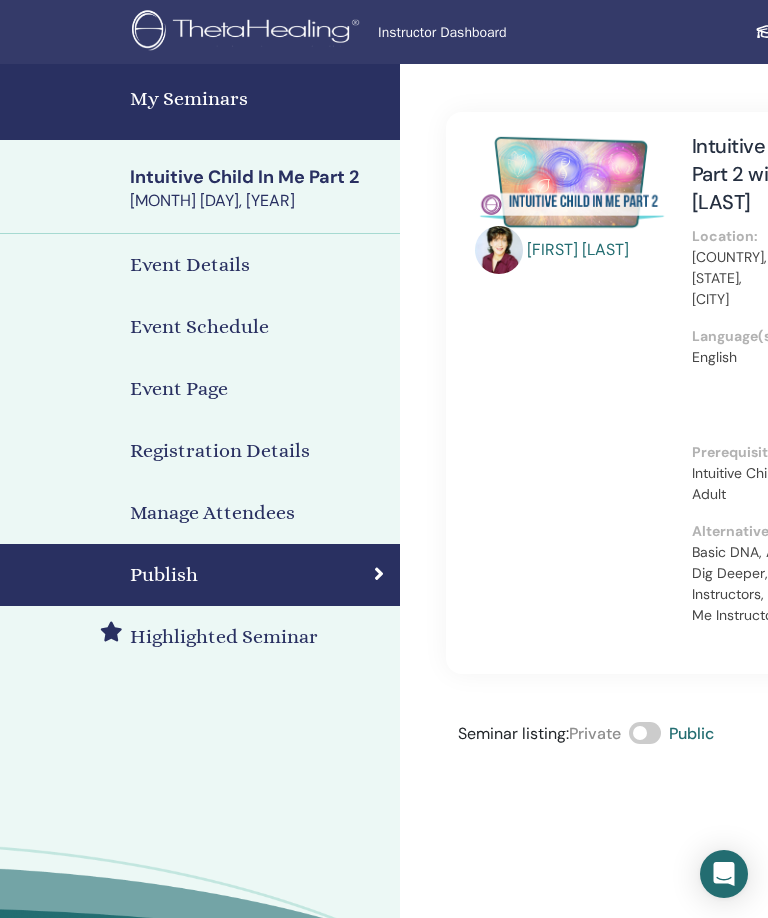 scroll, scrollTop: 0, scrollLeft: 0, axis: both 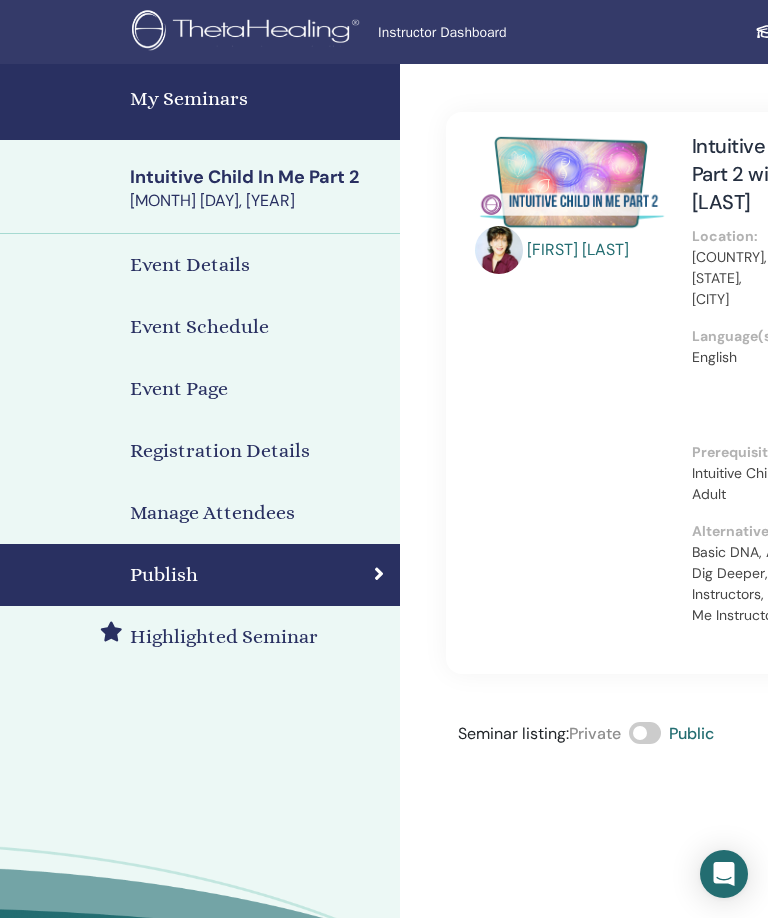 click on "Event Schedule" at bounding box center [200, 327] 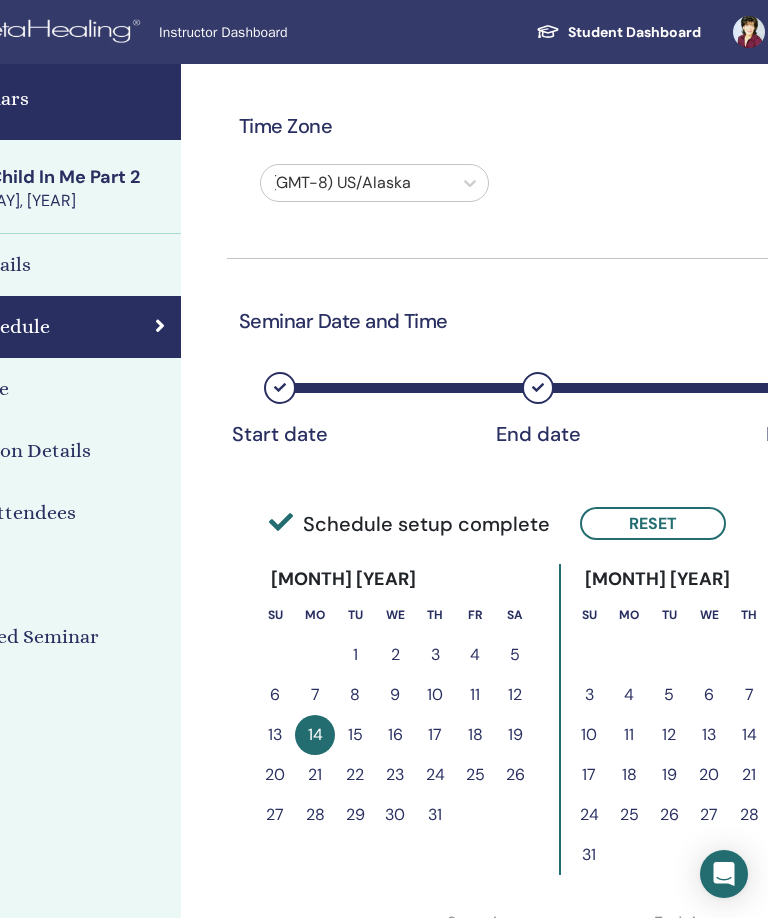 scroll, scrollTop: 0, scrollLeft: 218, axis: horizontal 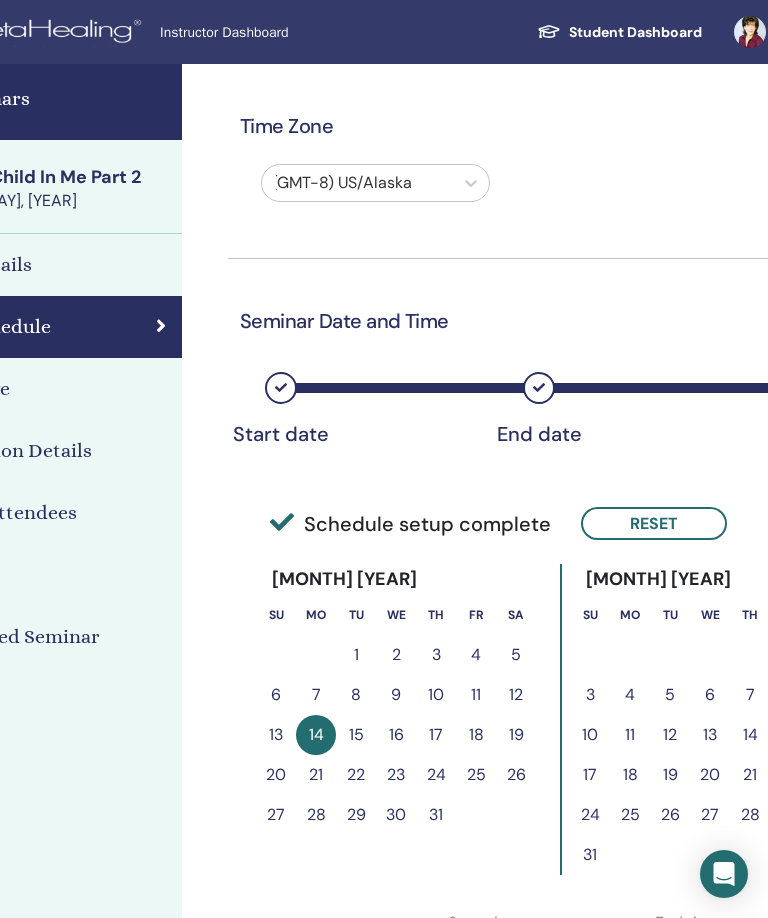 click 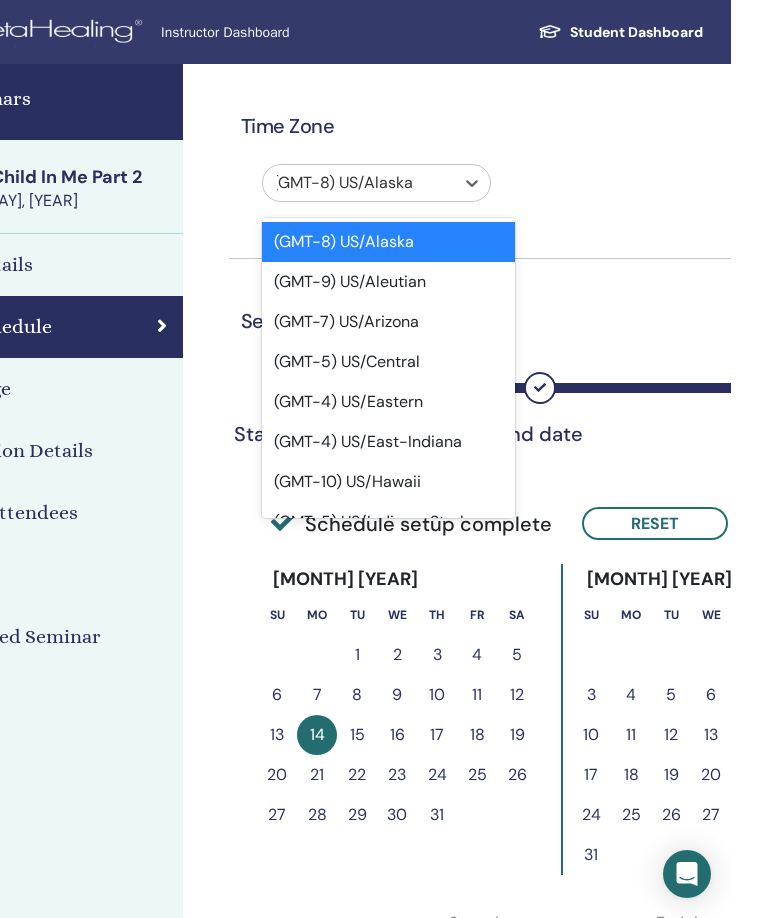 scroll, scrollTop: 0, scrollLeft: 192, axis: horizontal 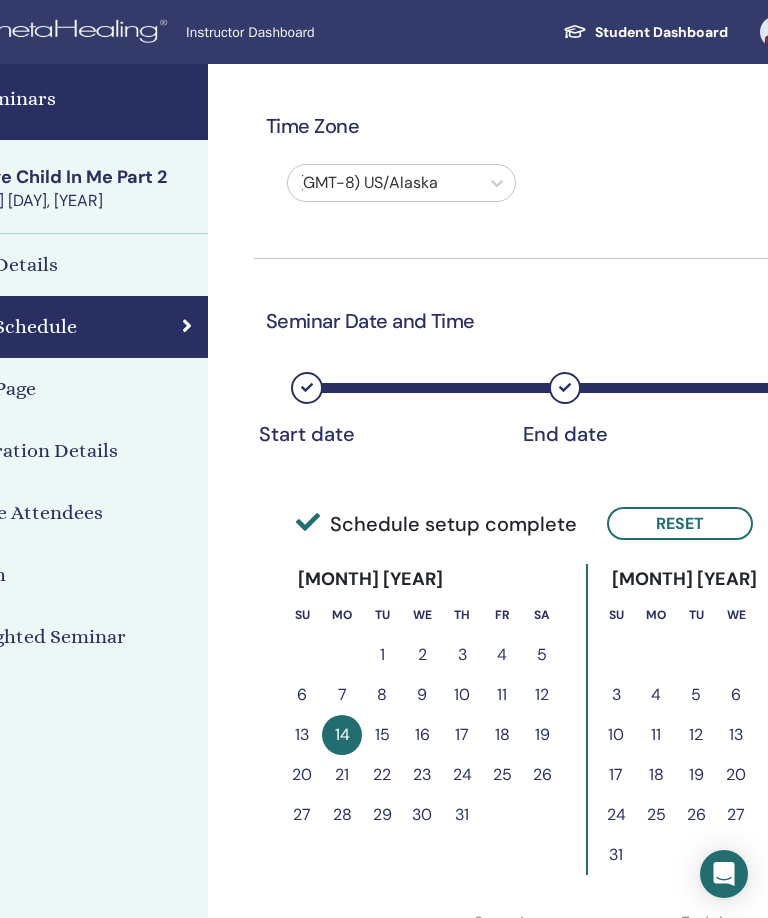 click on "Time Zone (GMT-8) US/Alaska Seminar Date and Time Start date End date Done Schedule setup complete Reset December 2026 Su Mo Tu We Th Fr Sa 1 2 3 4 5 6 7 8 9 10 11 12 13 14 15 16 17 18 19 20 21 22 23 24 25 26 27 28 29 30 31 January 2027 Su Mo Tu We Th Fr Sa 1 2 3 4 5 6 7 8 9 10 11 12 13 14 15 16 17 18 19 20 21 22 23 24 25 26 27 28 29 30 31 February 2027 Su Mo Tu We Th Fr Sa 1 2 3 4 5 6 7 8 9 10 11 12 13 14 15 16 17 18 19 20 21 22 23 24 25 26 27 28 Day  # 1 2026/12/14 Start time ***** End time ***** Cancel Save" at bounding box center (543, 567) 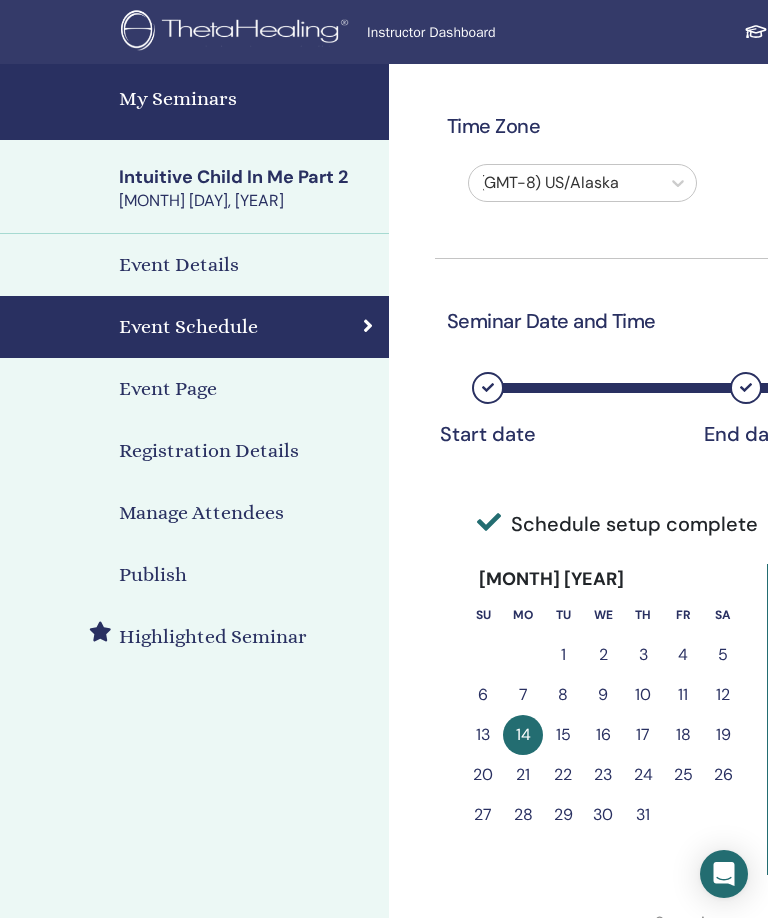 scroll, scrollTop: 0, scrollLeft: 10, axis: horizontal 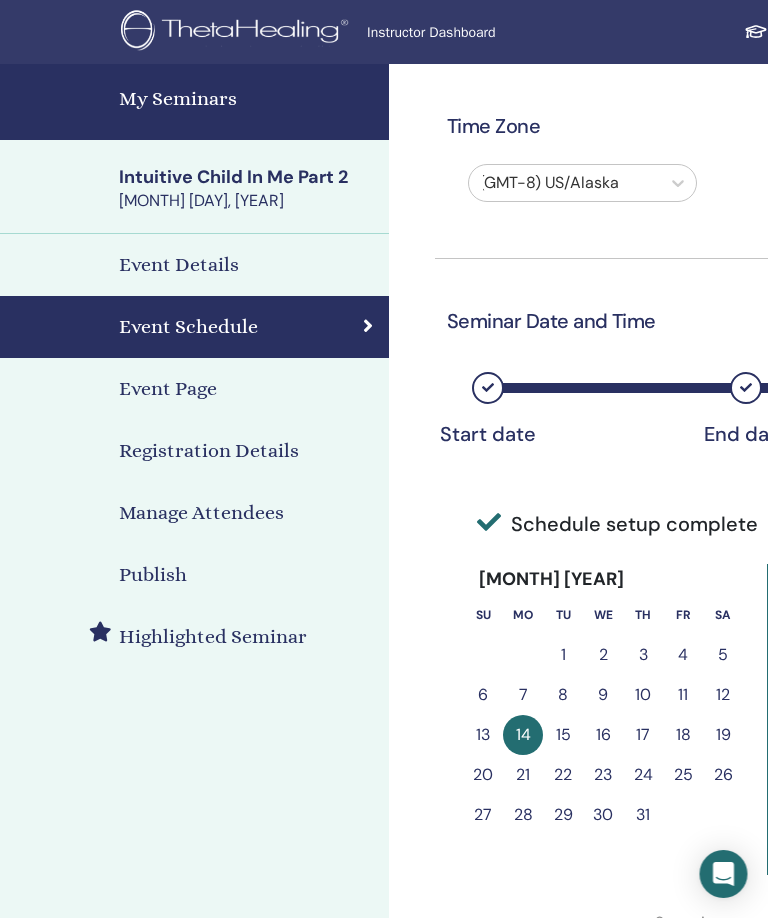 click on "My Seminars" at bounding box center (249, 99) 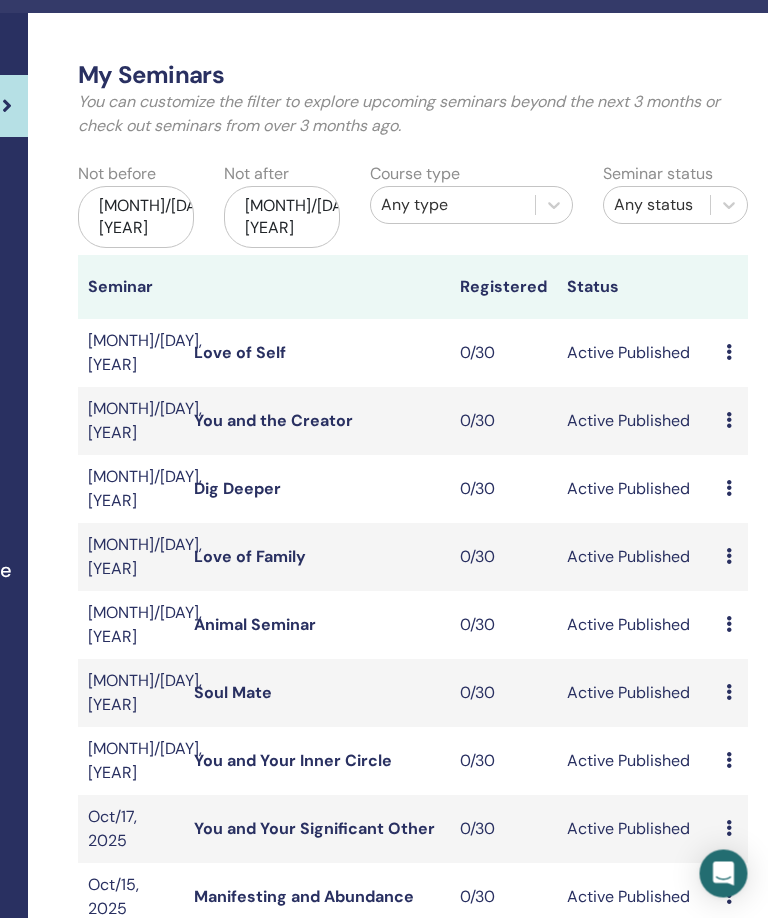 scroll, scrollTop: 51, scrollLeft: 292, axis: both 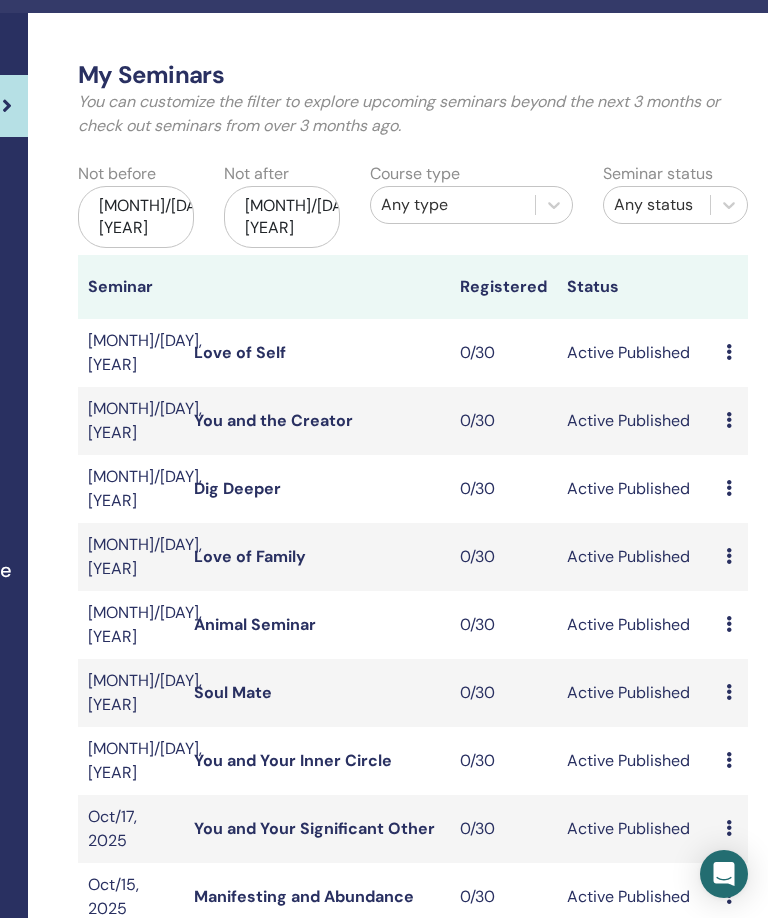 click on "[MONTH]/[DAY], [YEAR]" at bounding box center [282, 217] 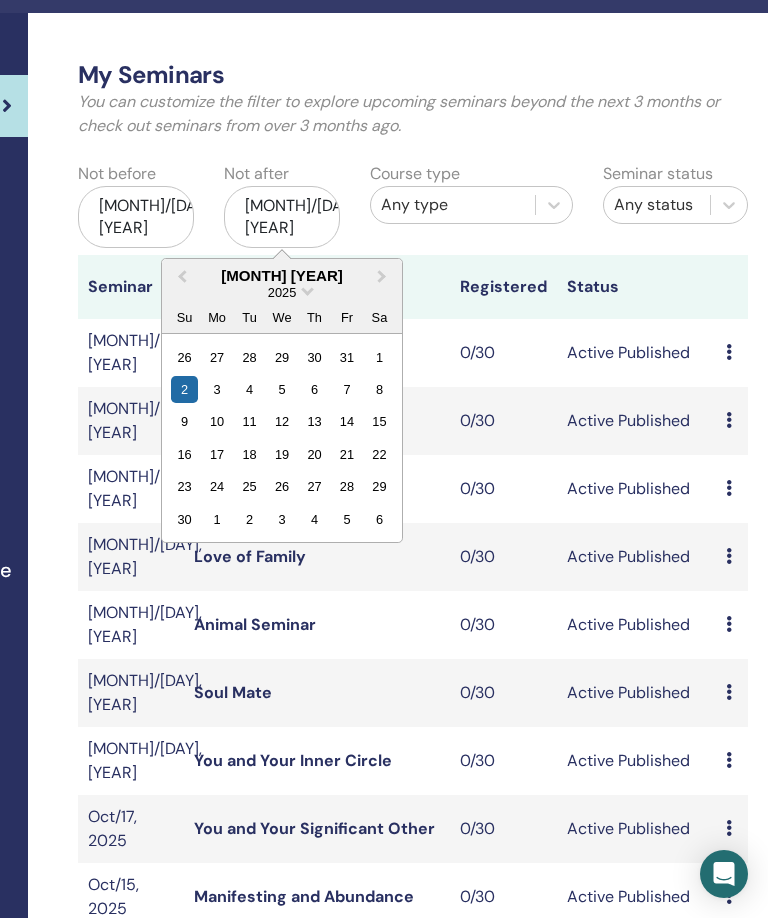 click on "2025" at bounding box center (282, 292) 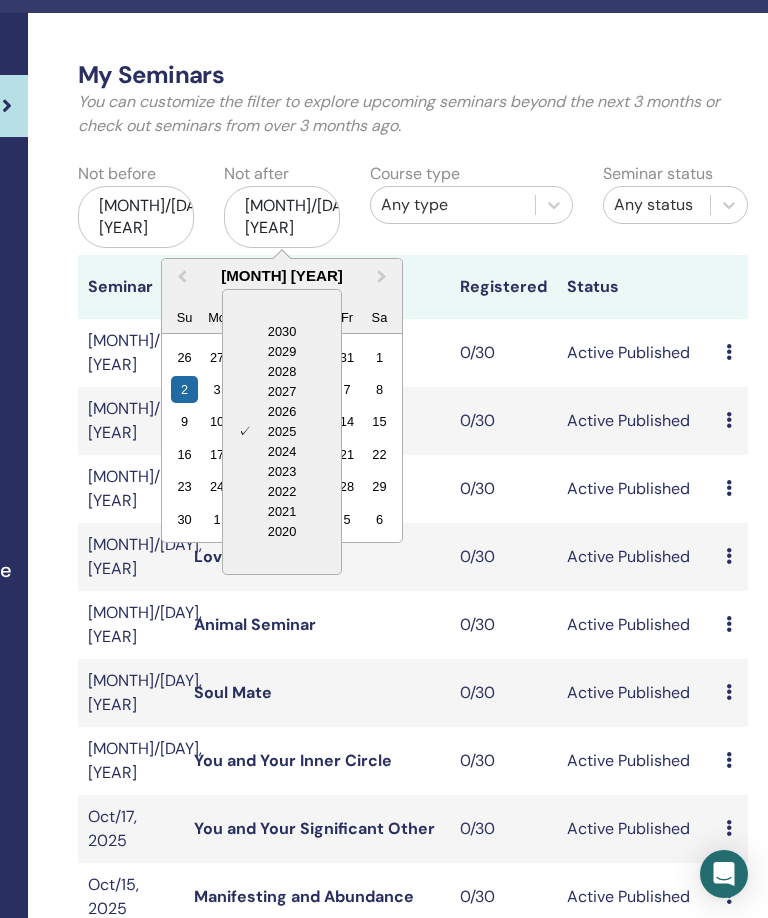 click on "2028" at bounding box center (282, 372) 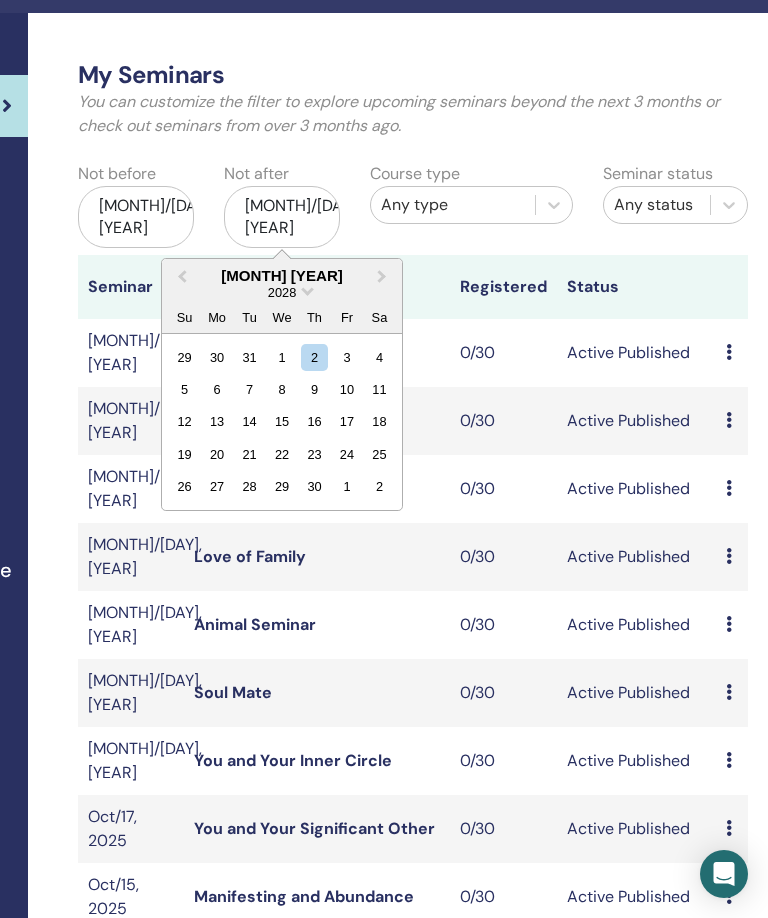 click on "2" at bounding box center [314, 356] 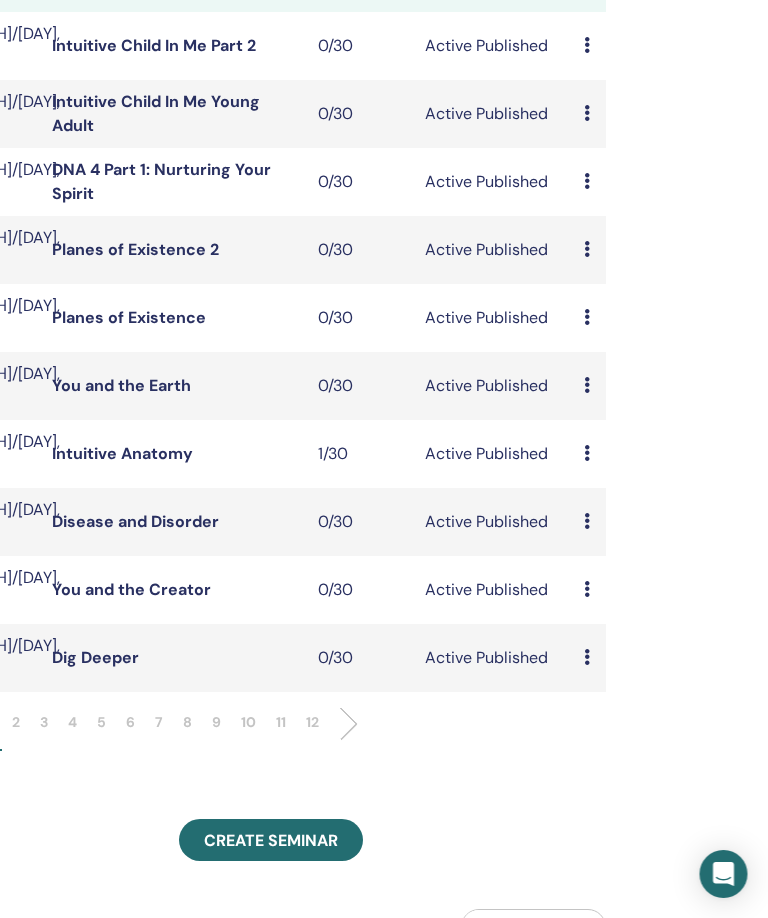 scroll, scrollTop: 358, scrollLeft: 432, axis: both 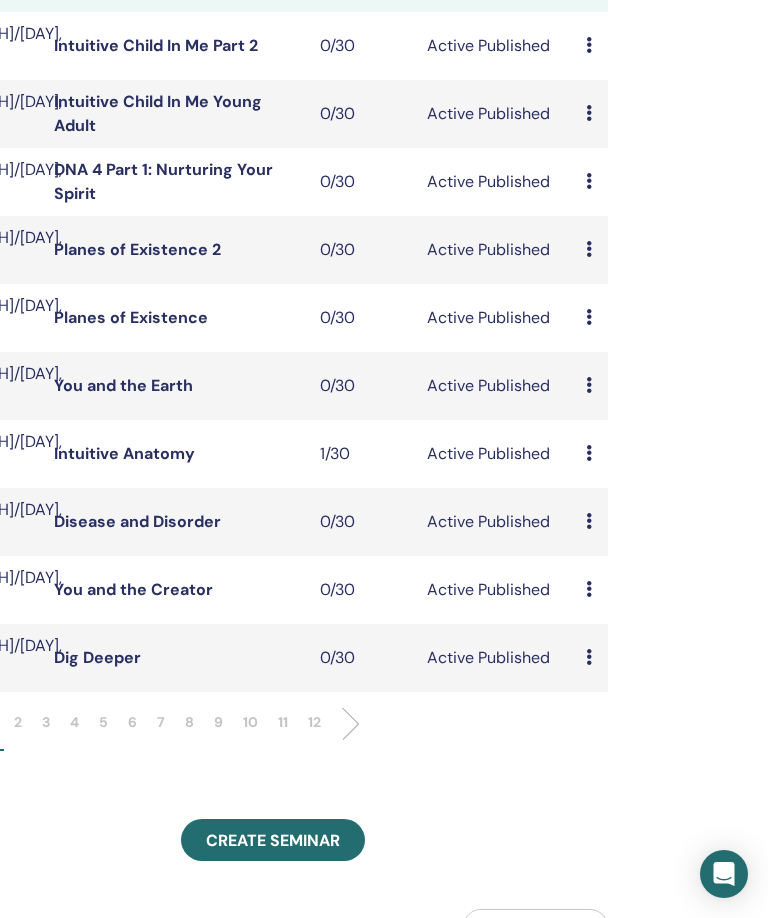 click on "Preview Edit Attendees Cancel" at bounding box center (592, 454) 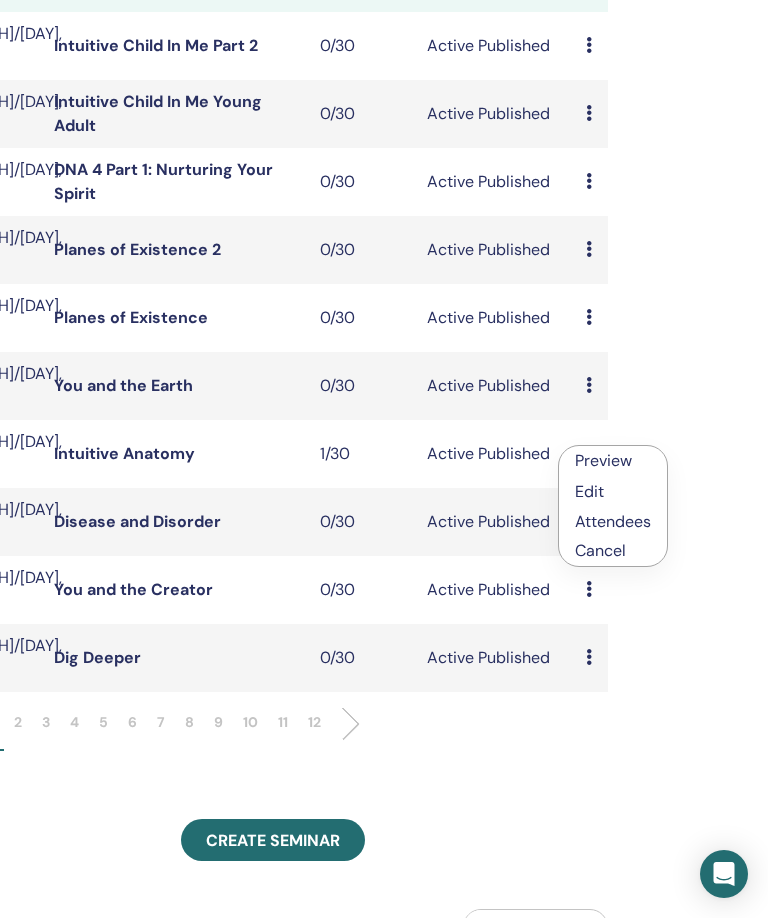 click on "Preview" at bounding box center (613, 461) 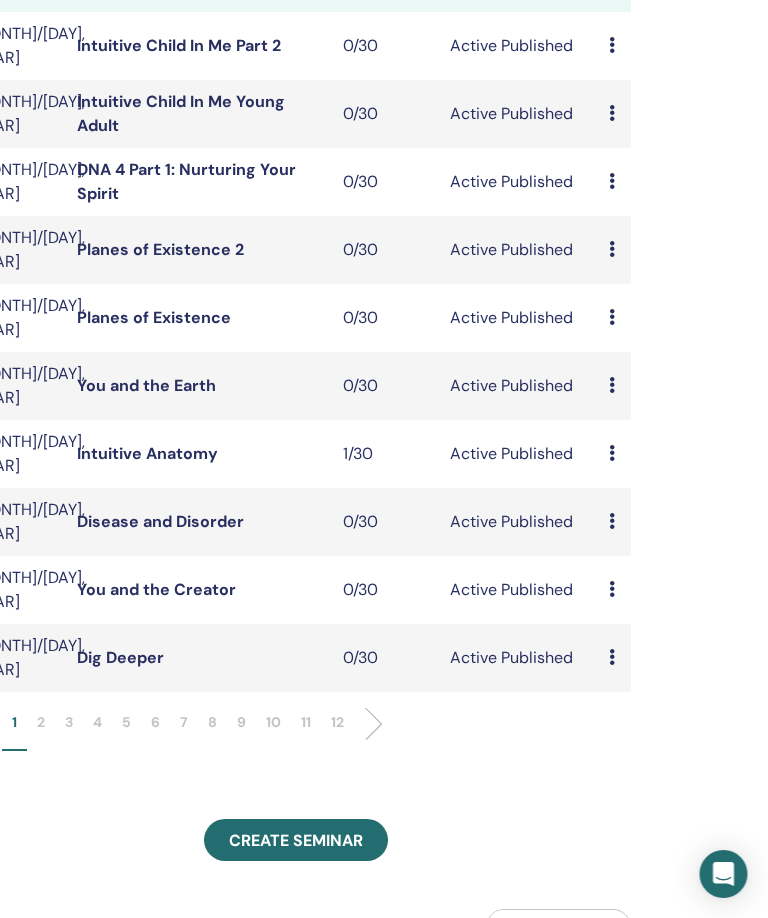 scroll, scrollTop: 358, scrollLeft: 415, axis: both 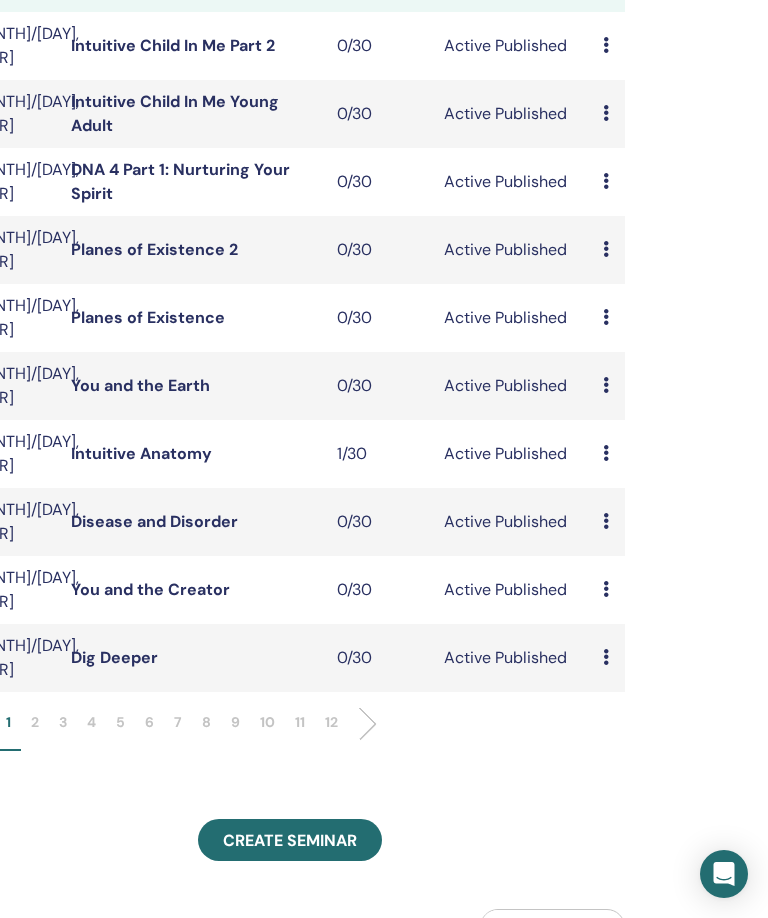 click at bounding box center [606, 453] 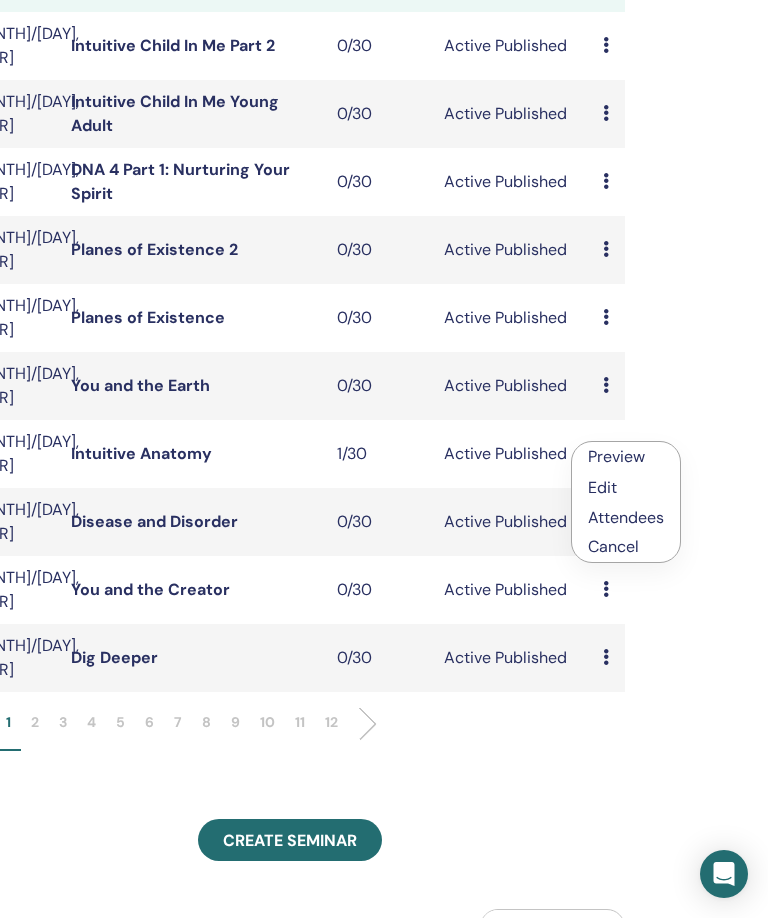 click on "Preview" at bounding box center [616, 456] 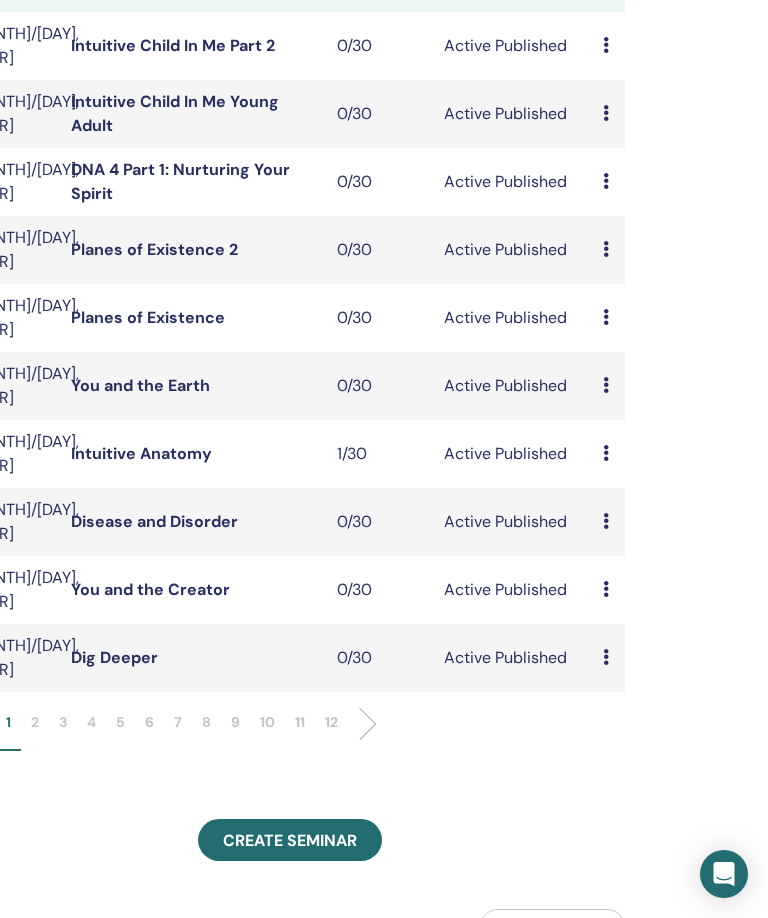 scroll, scrollTop: 424, scrollLeft: 415, axis: both 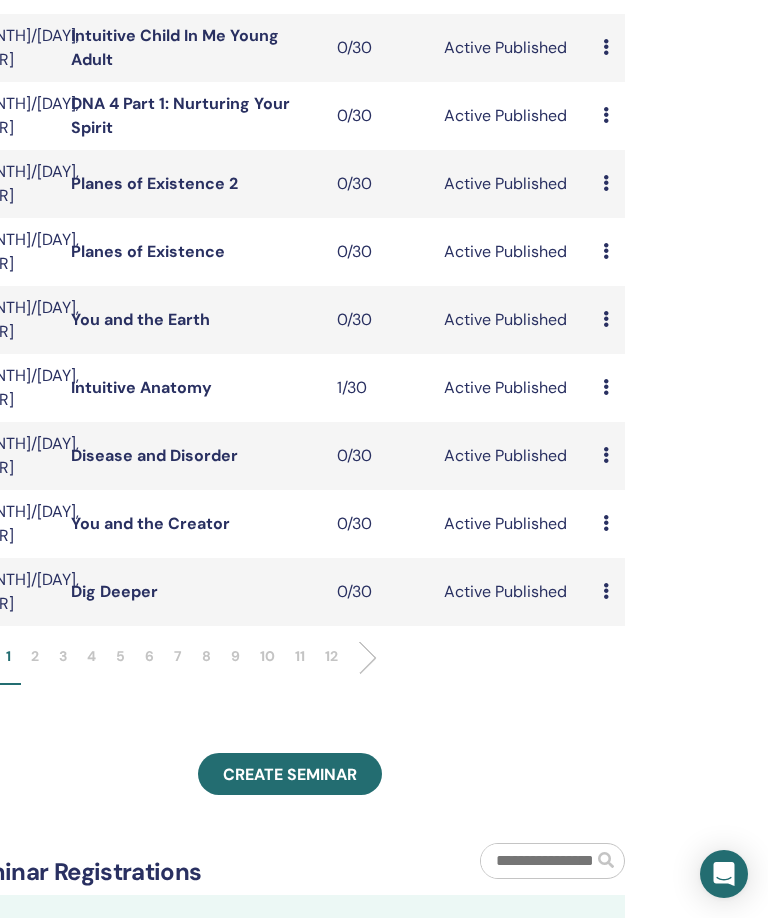 click on "Preview Edit Attendees Cancel" at bounding box center (609, 456) 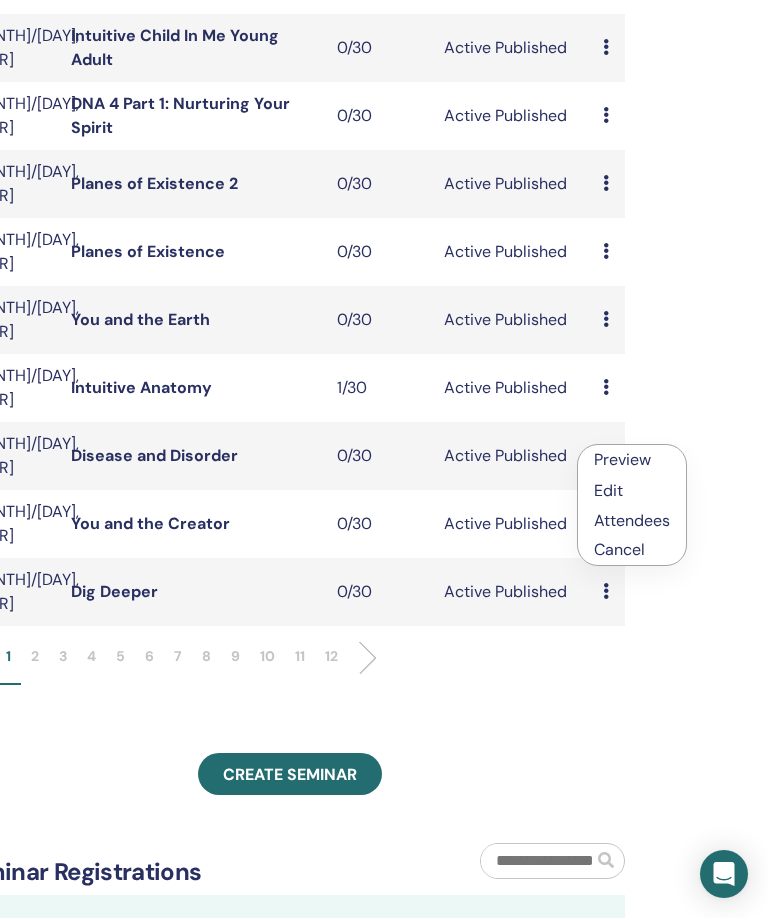 click on "Preview" at bounding box center (632, 460) 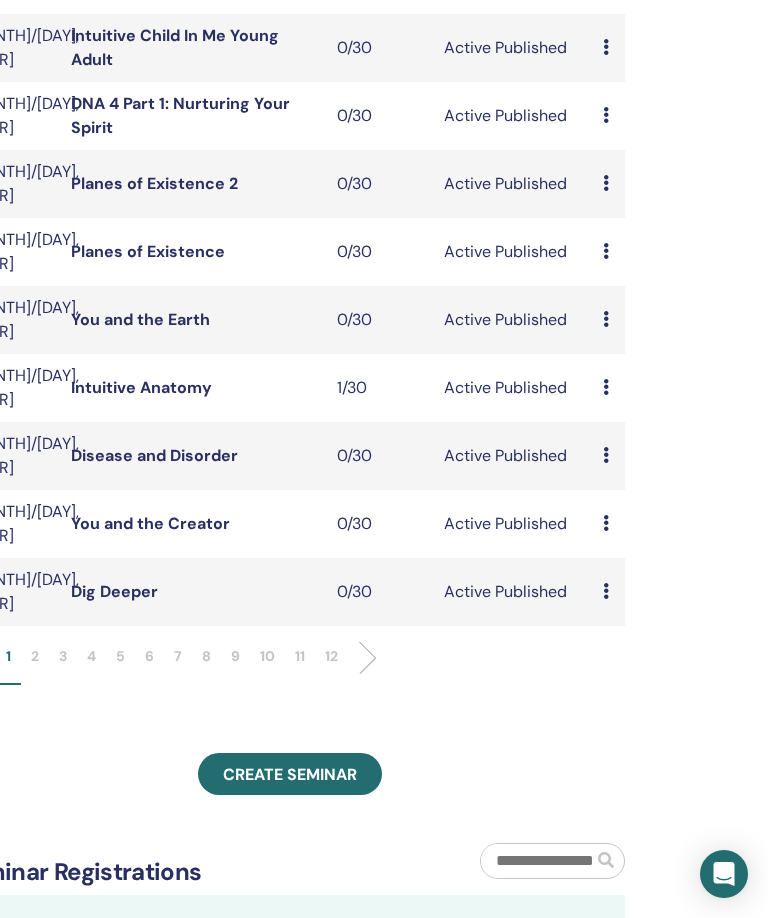 click on "Preview Edit Attendees Cancel" at bounding box center [609, 456] 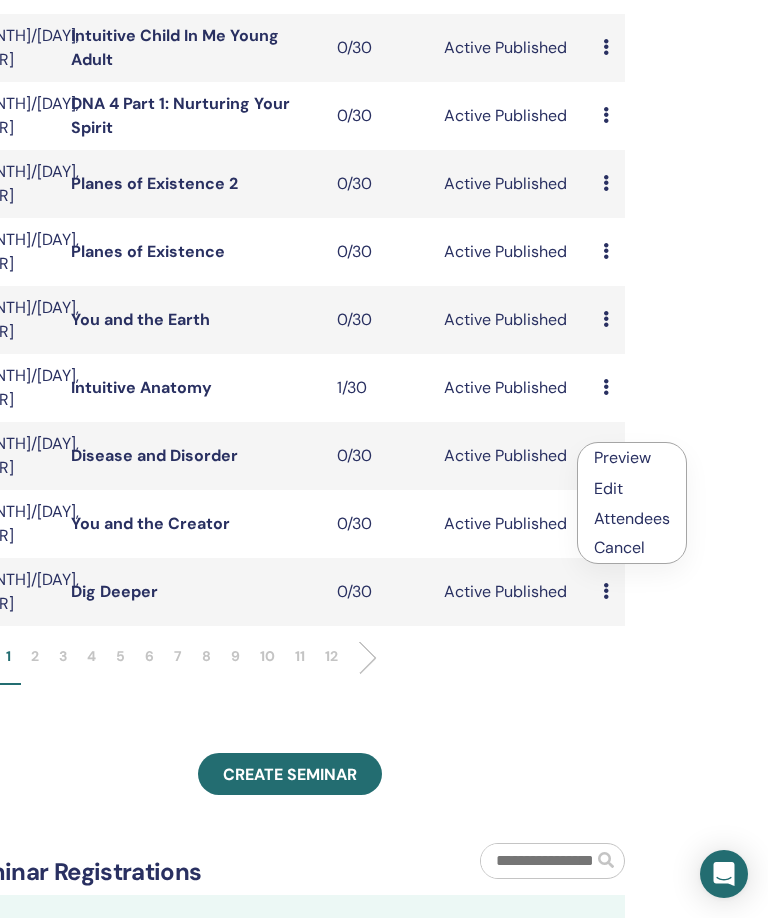 click on "Preview" at bounding box center [622, 457] 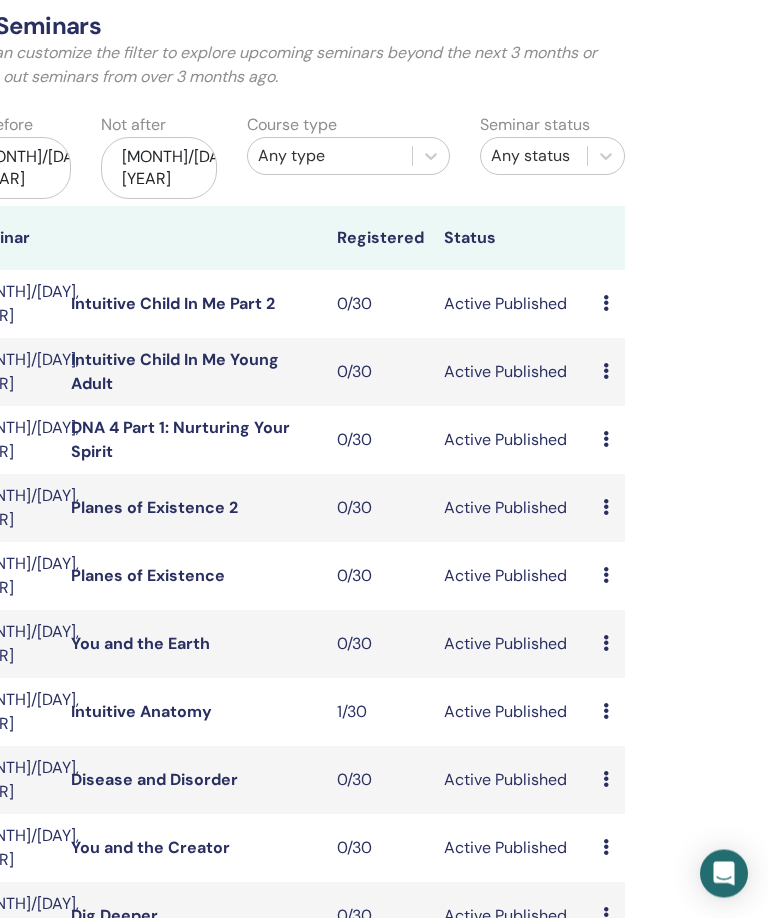 scroll, scrollTop: 98, scrollLeft: 415, axis: both 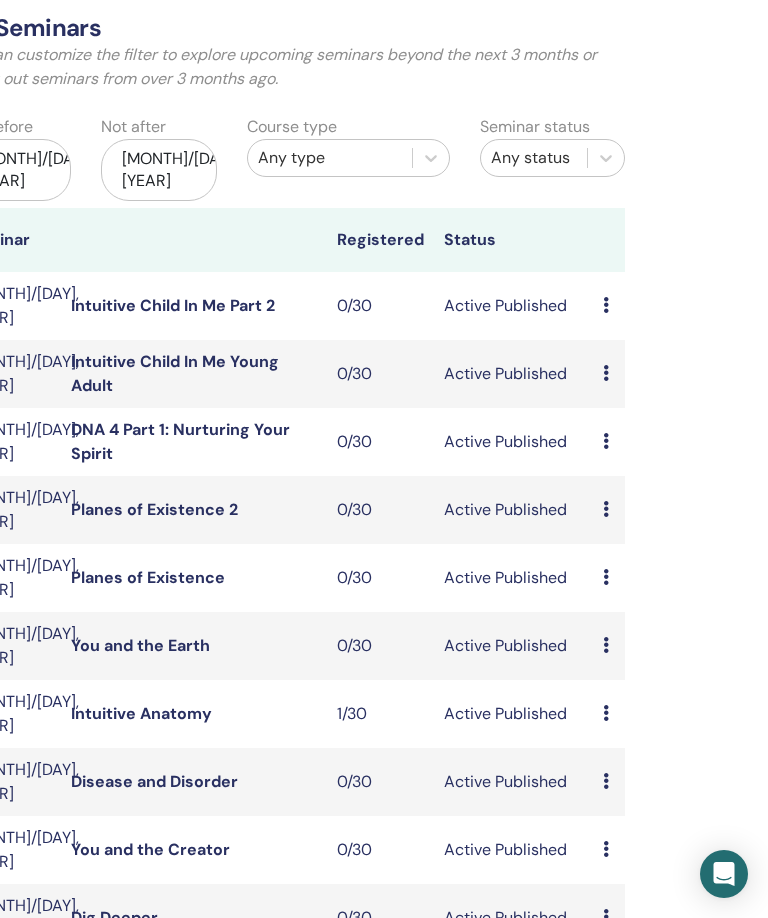 click at bounding box center (606, 305) 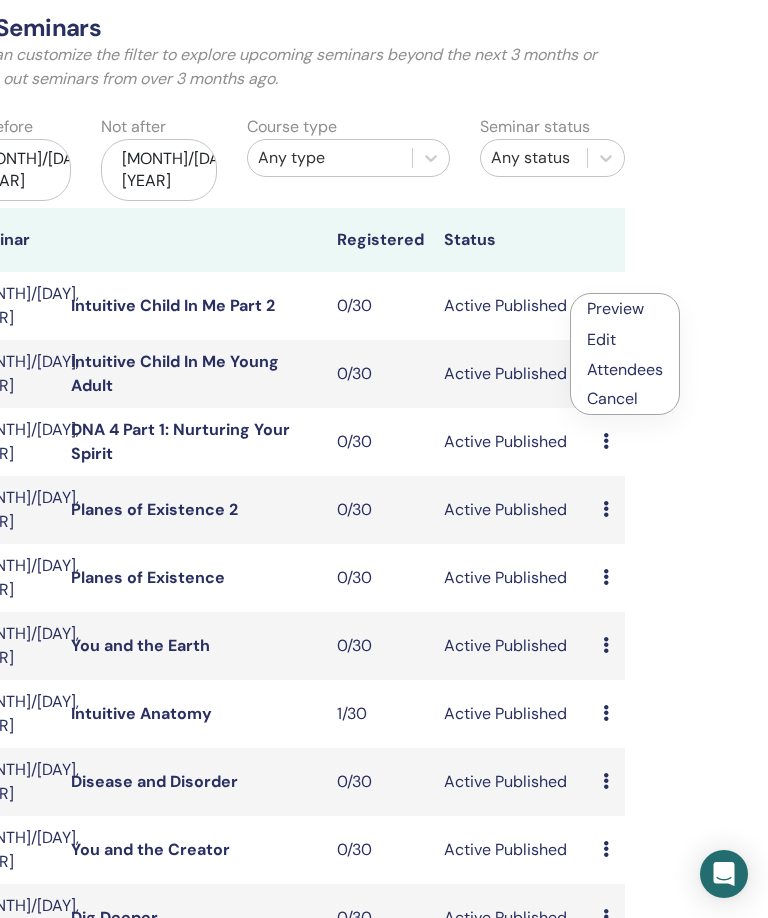 click on "Preview" at bounding box center [615, 308] 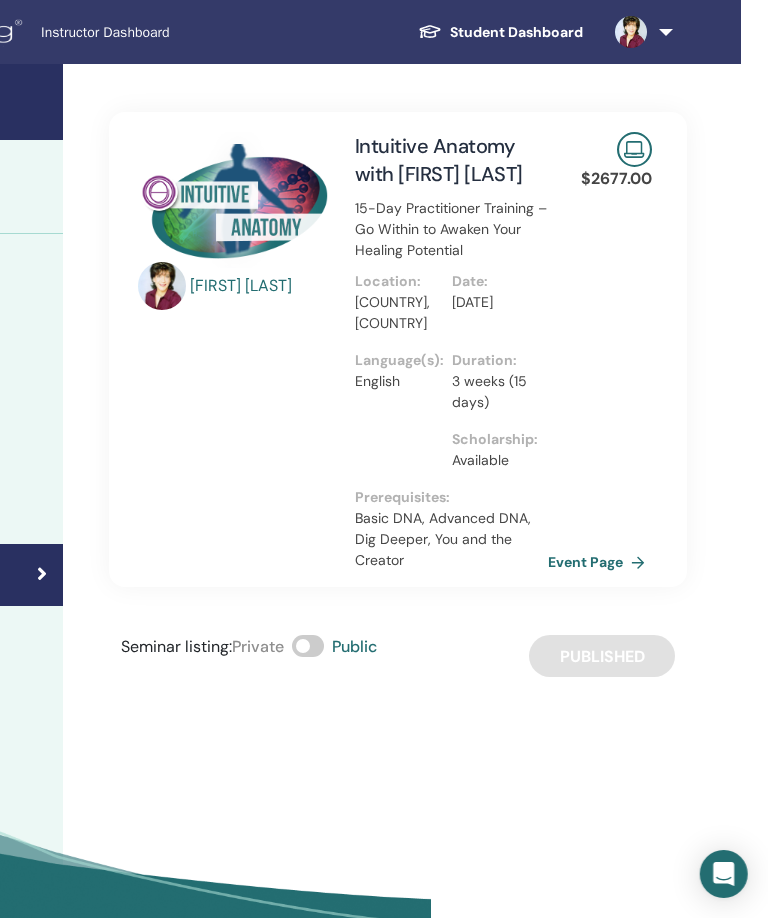 scroll, scrollTop: 2, scrollLeft: 368, axis: both 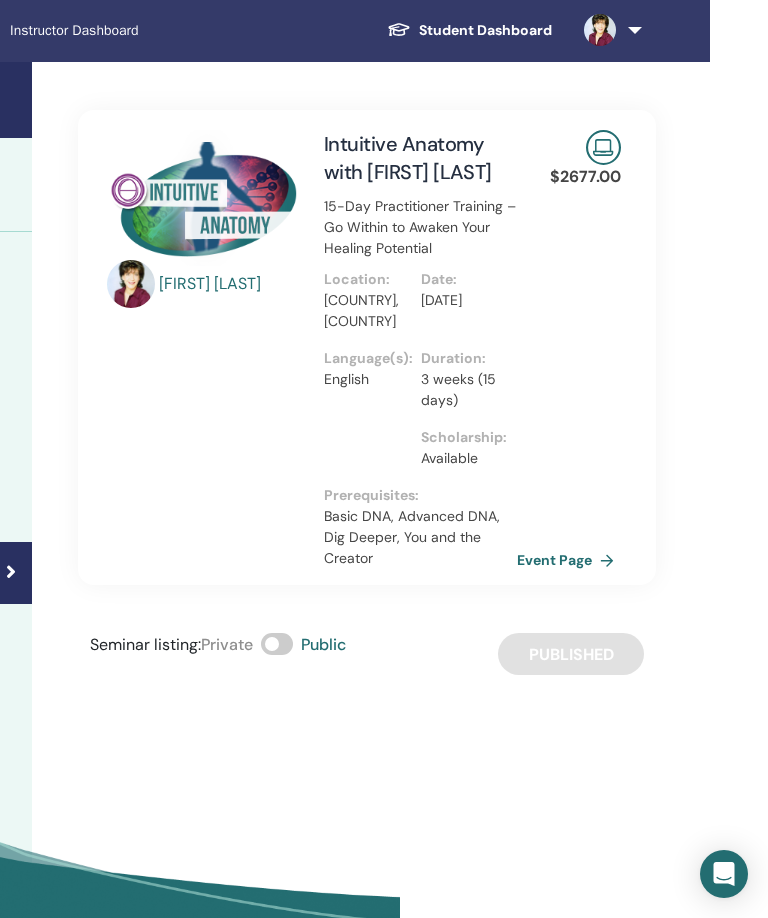 click on "Event Page" at bounding box center (569, 560) 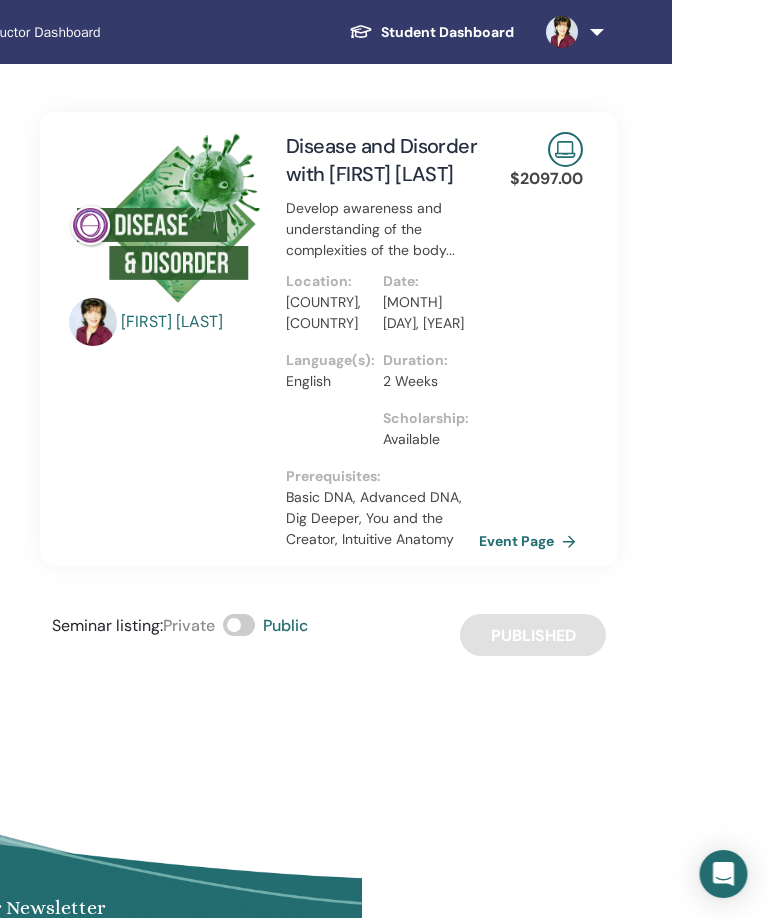 scroll, scrollTop: 0, scrollLeft: 406, axis: horizontal 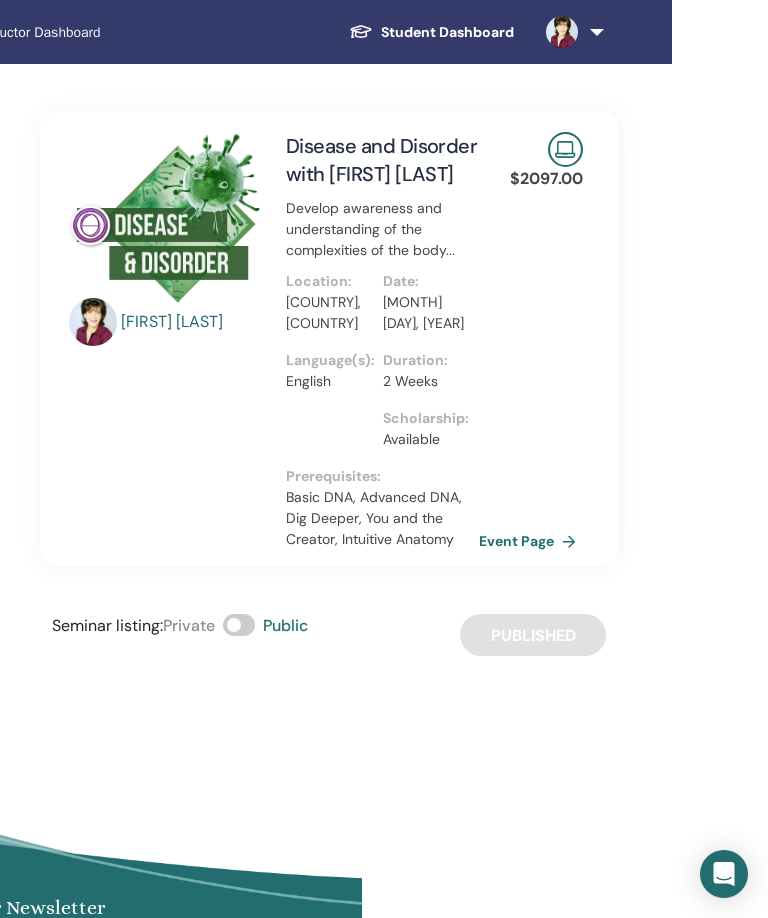 click on "Event Page" at bounding box center [531, 541] 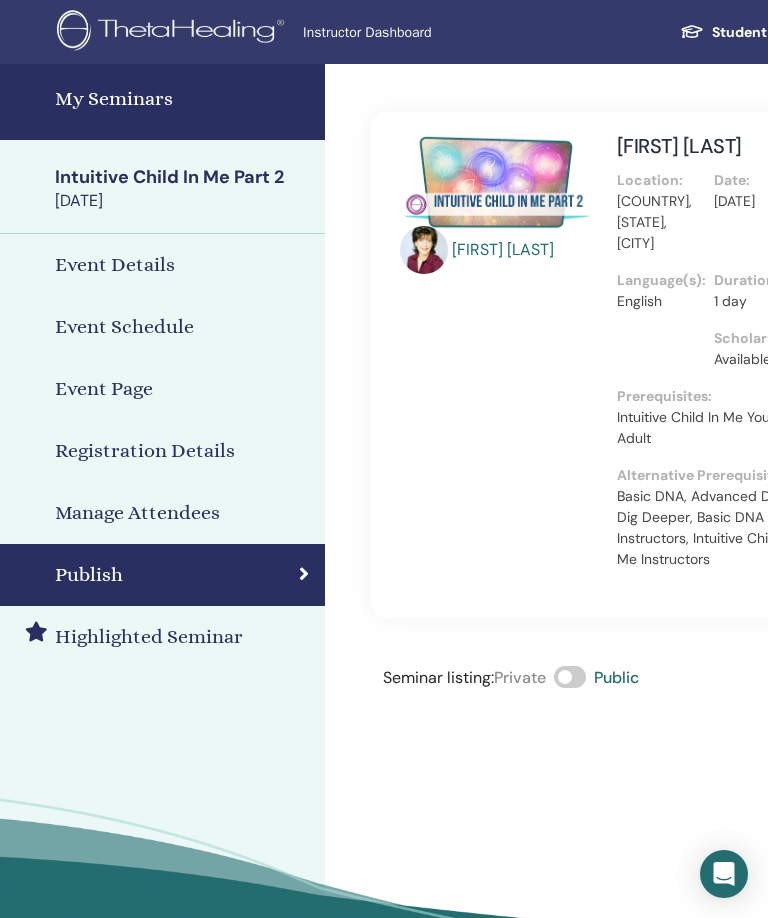 scroll, scrollTop: 0, scrollLeft: 0, axis: both 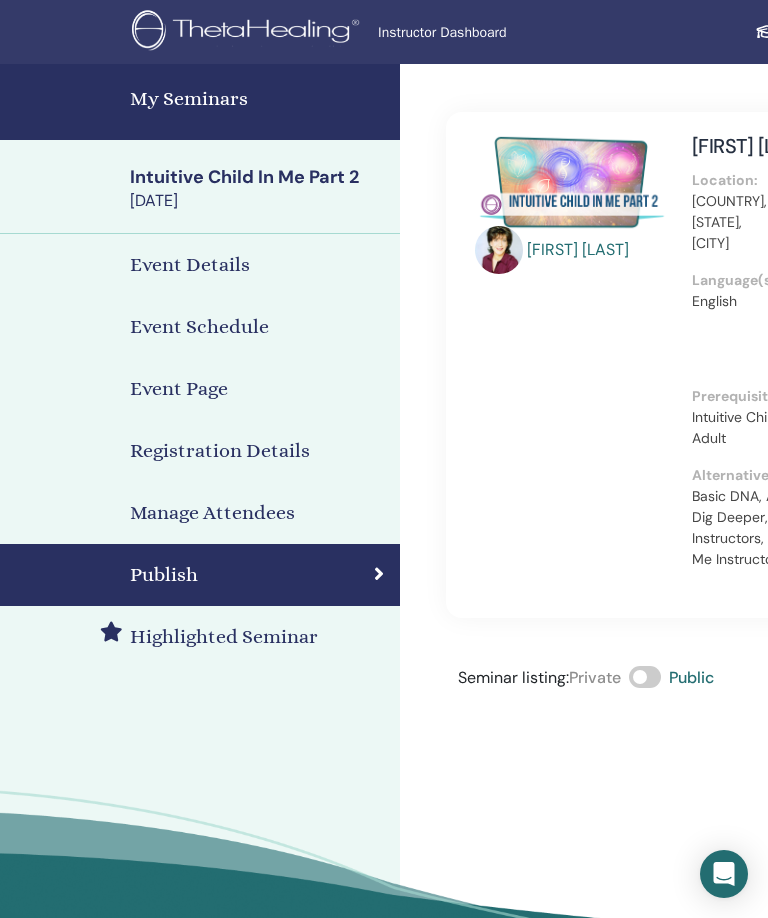 click on "My Seminars" at bounding box center (259, 99) 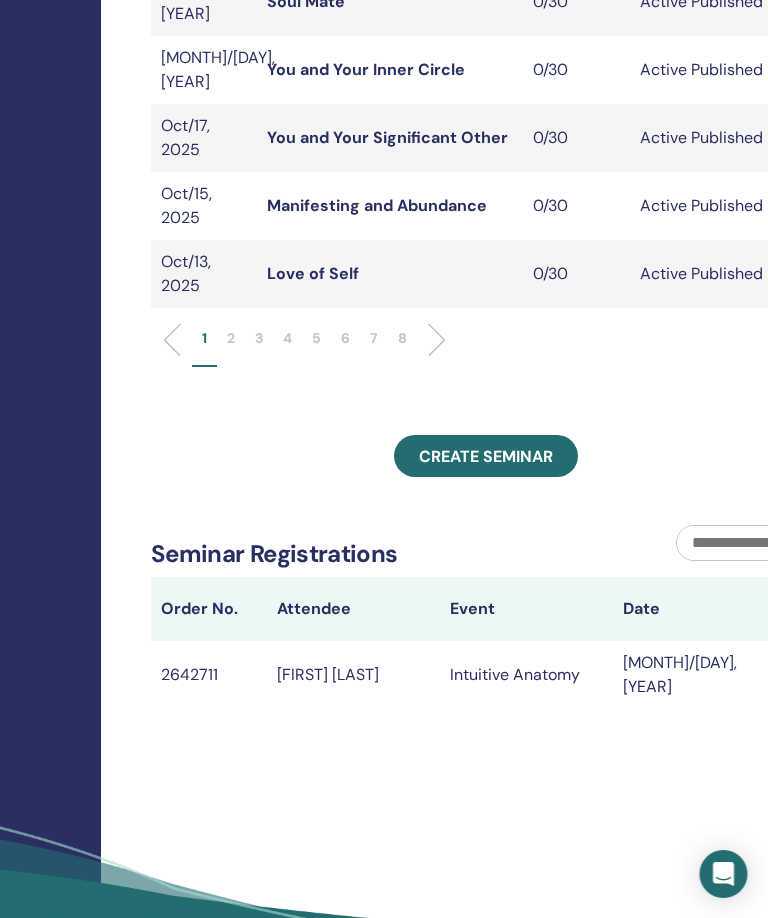 scroll, scrollTop: 742, scrollLeft: 219, axis: both 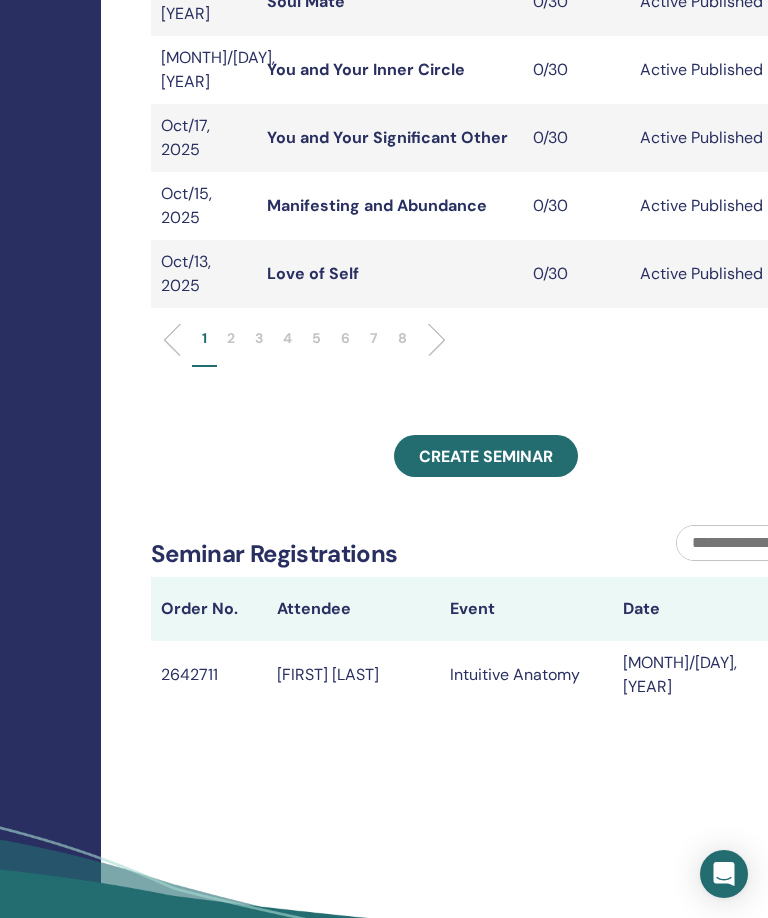 click on "Create seminar" at bounding box center (486, 456) 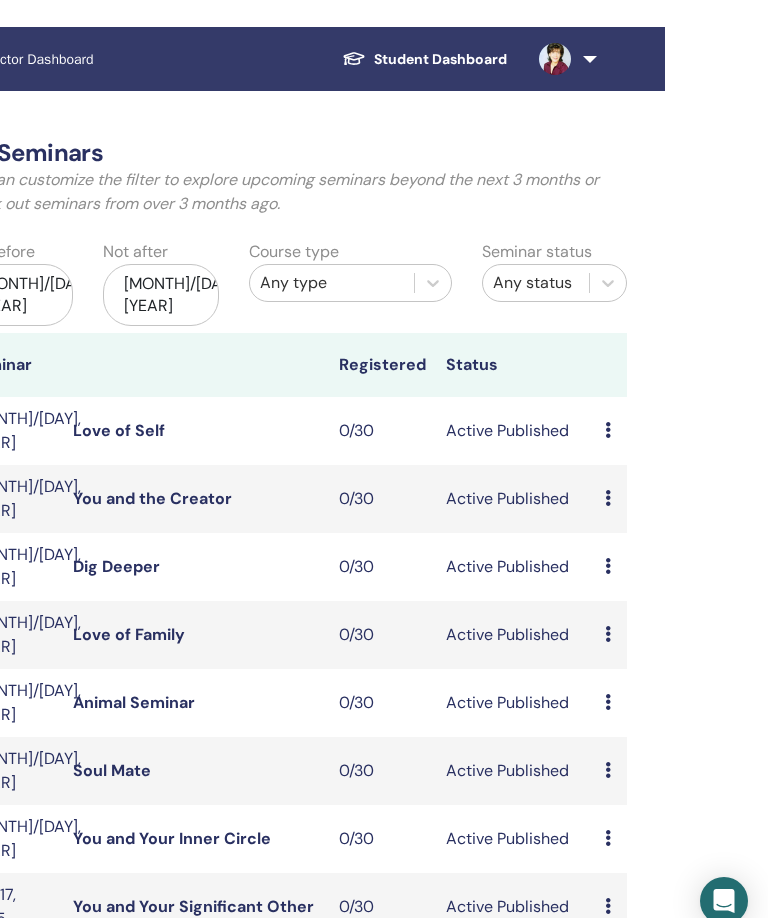 scroll, scrollTop: 0, scrollLeft: 452, axis: horizontal 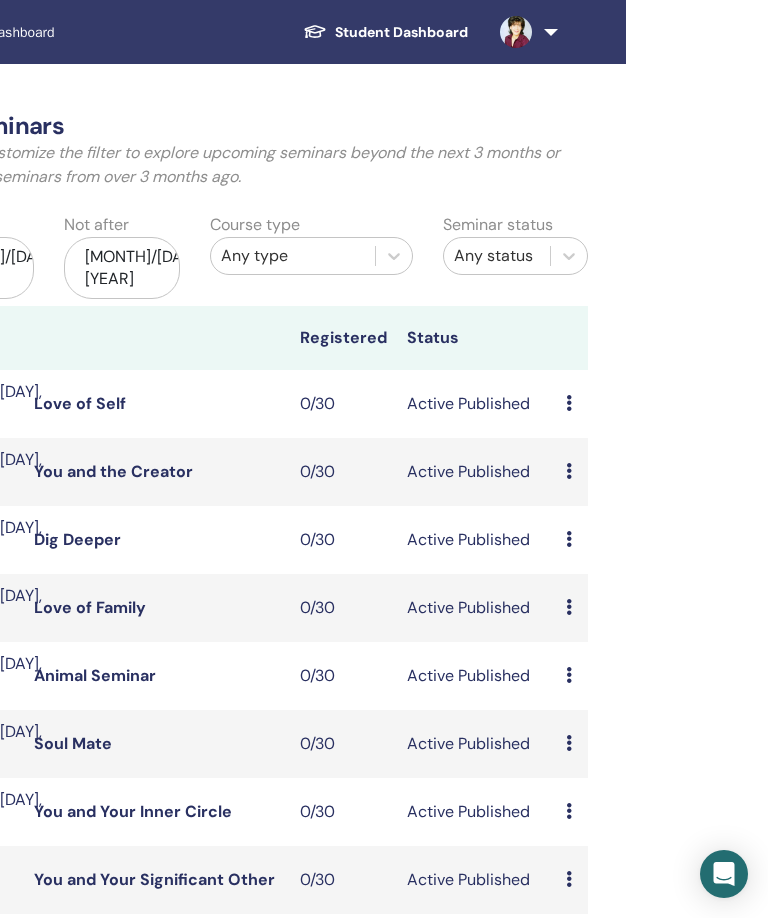 click at bounding box center (525, 32) 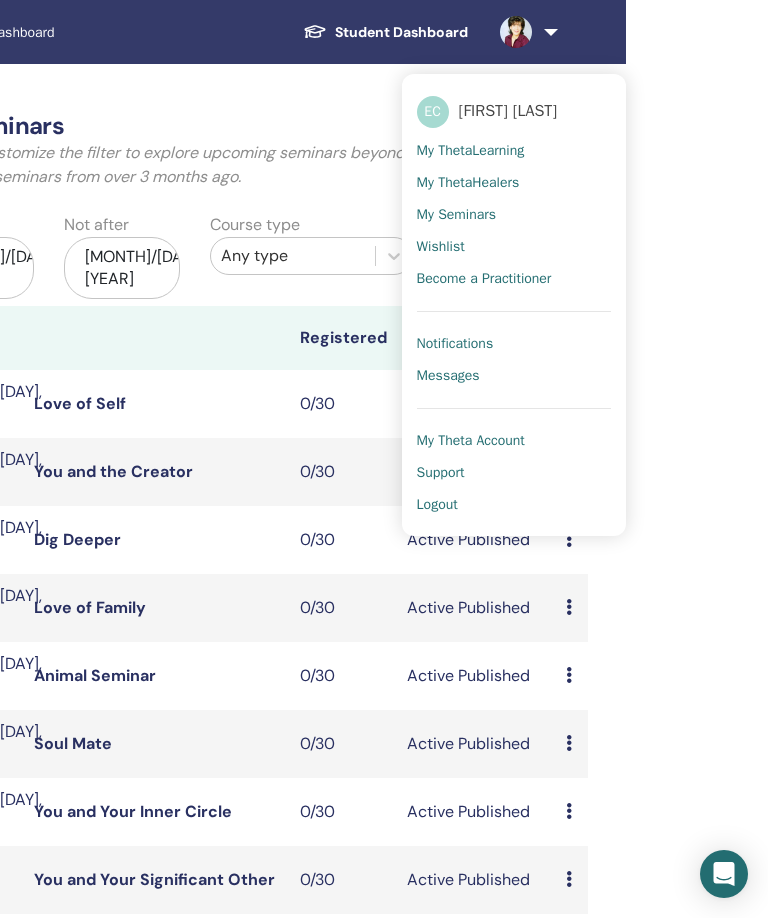 click on "Logout" at bounding box center (514, 505) 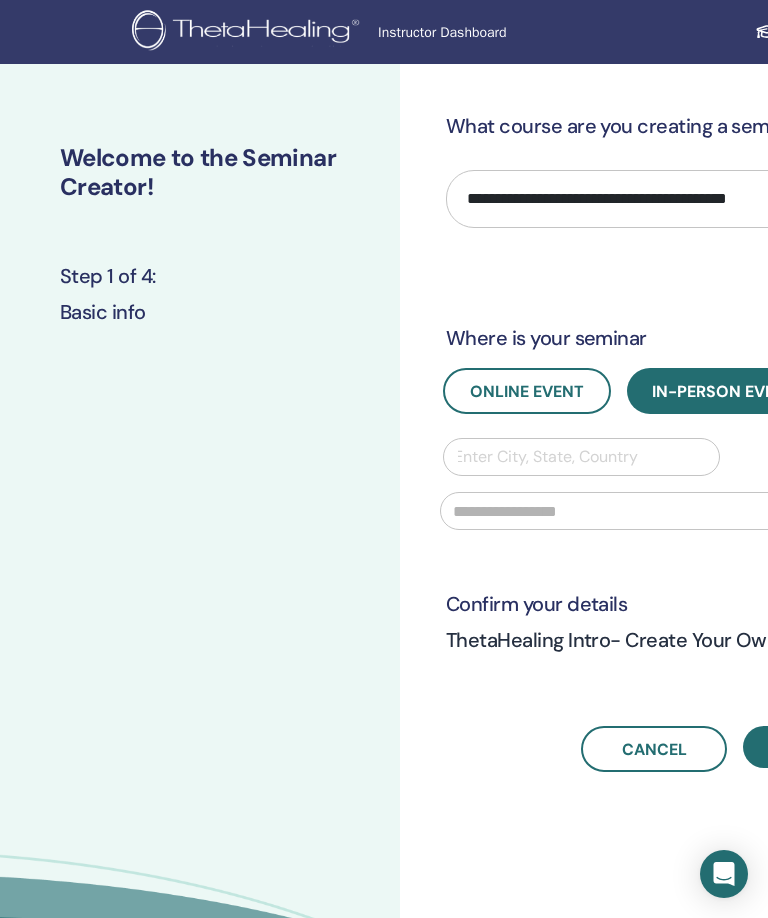 scroll, scrollTop: 0, scrollLeft: 0, axis: both 